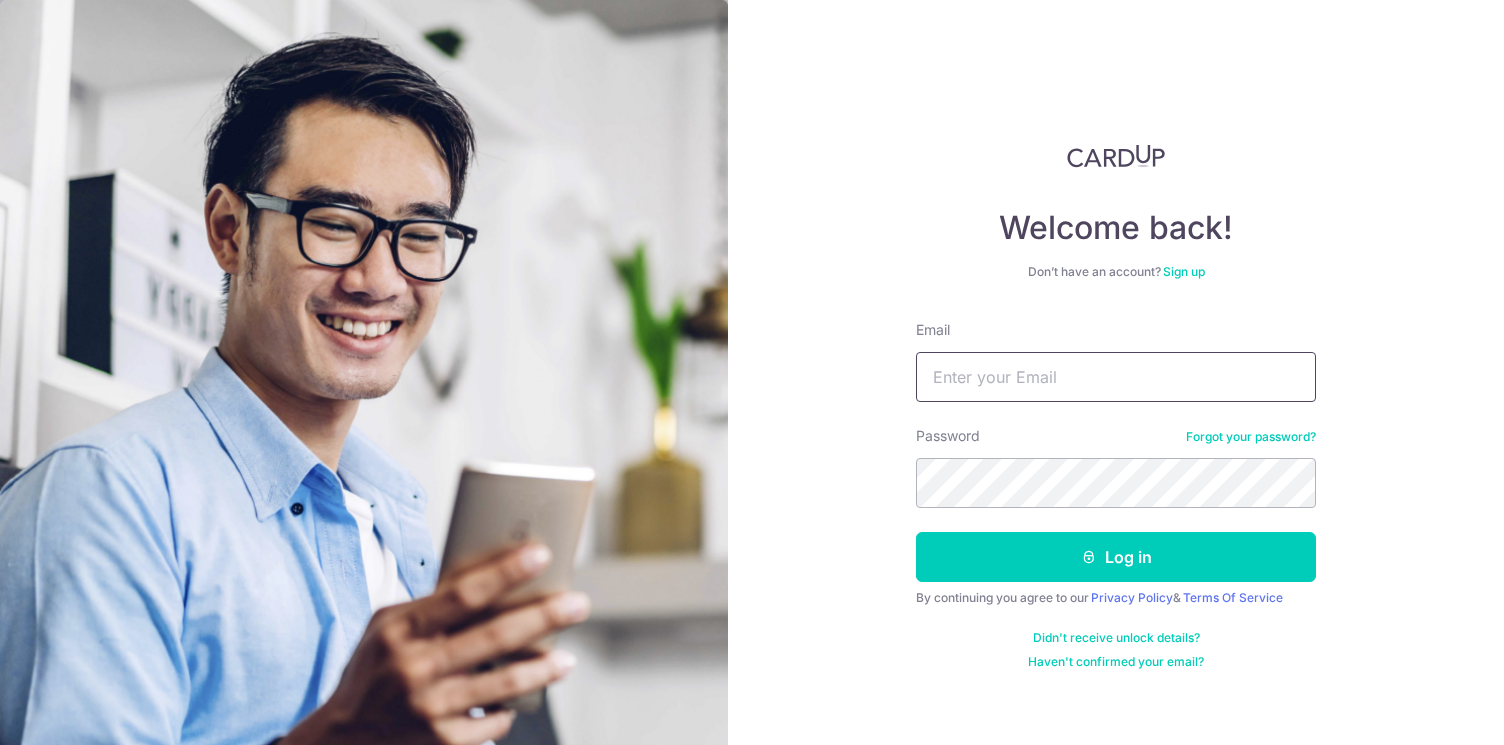 scroll, scrollTop: 0, scrollLeft: 0, axis: both 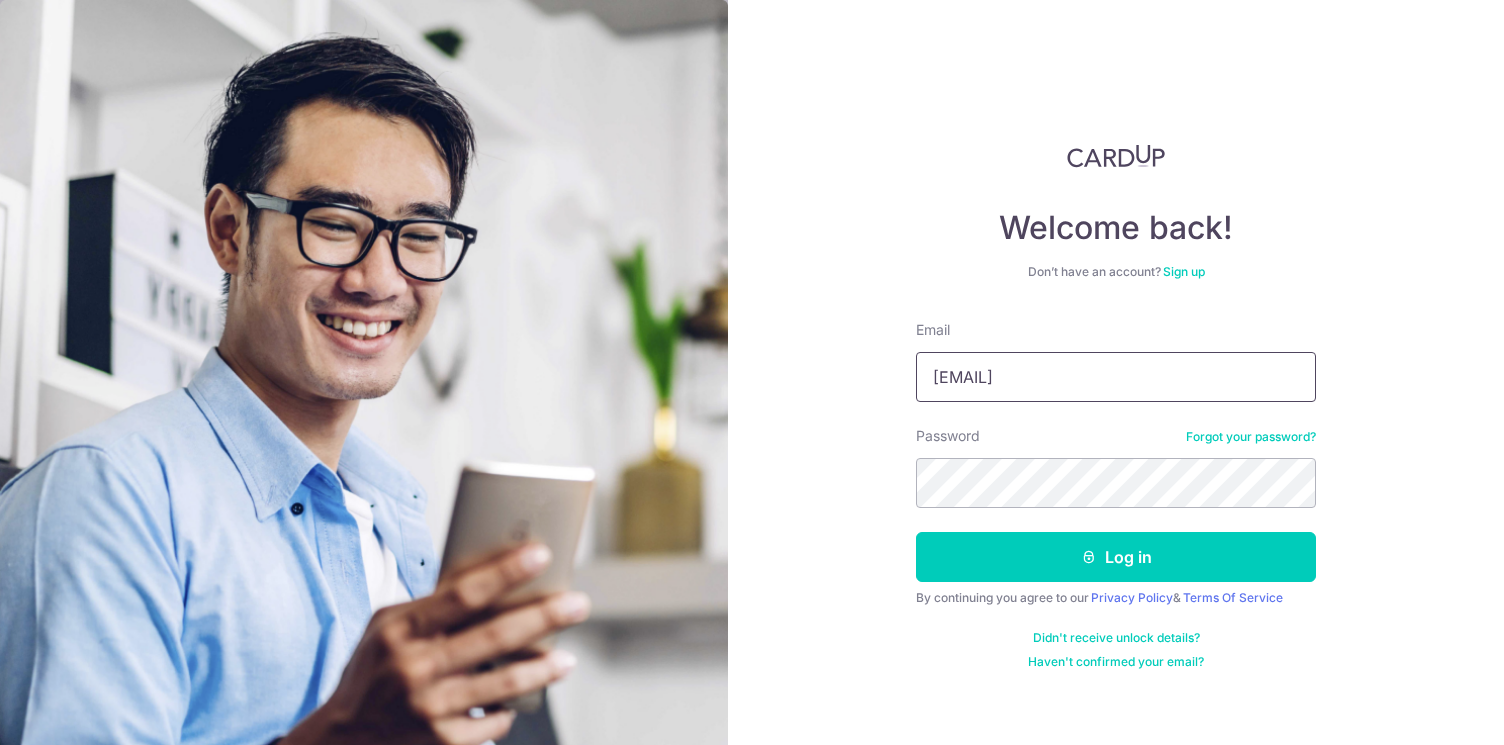 type on "[EMAIL]" 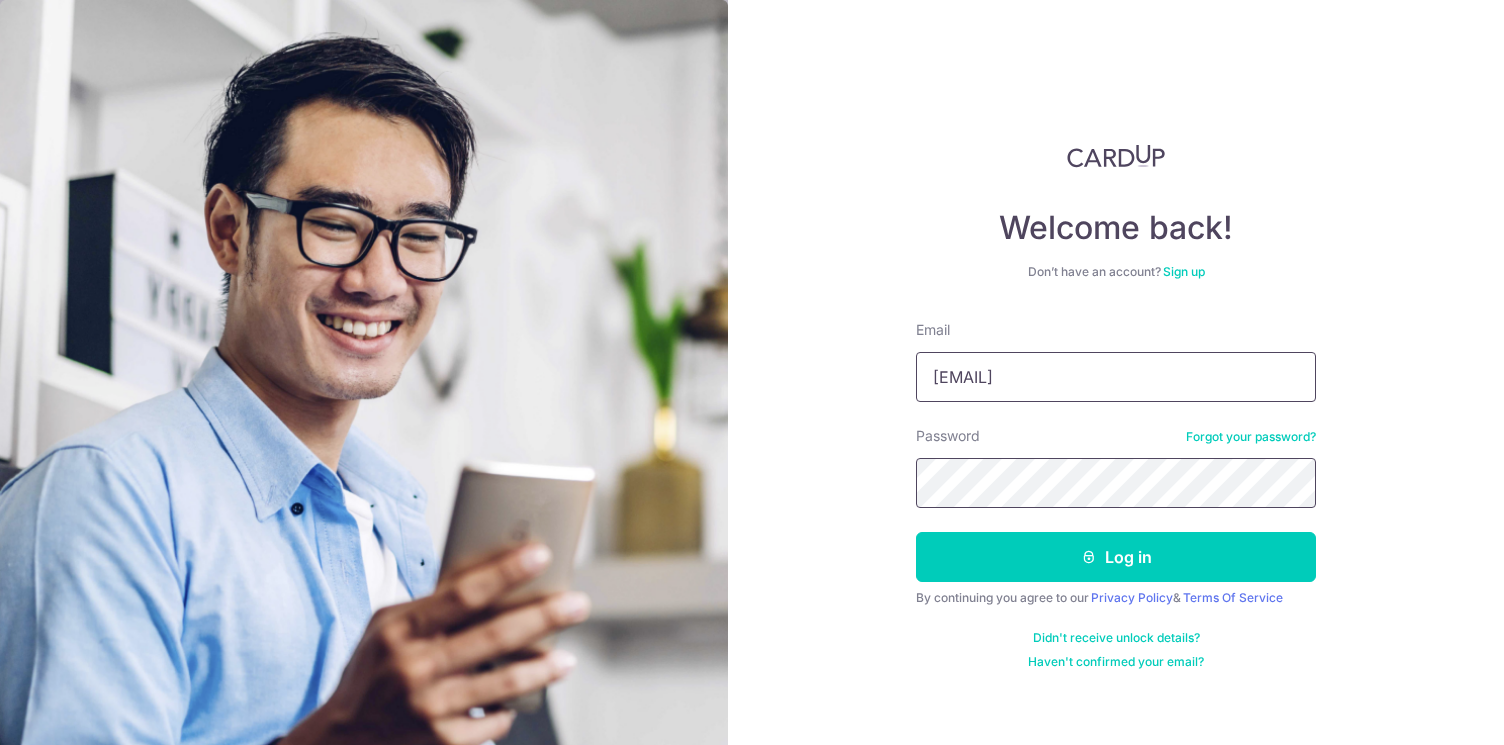 click on "Log in" at bounding box center [1116, 557] 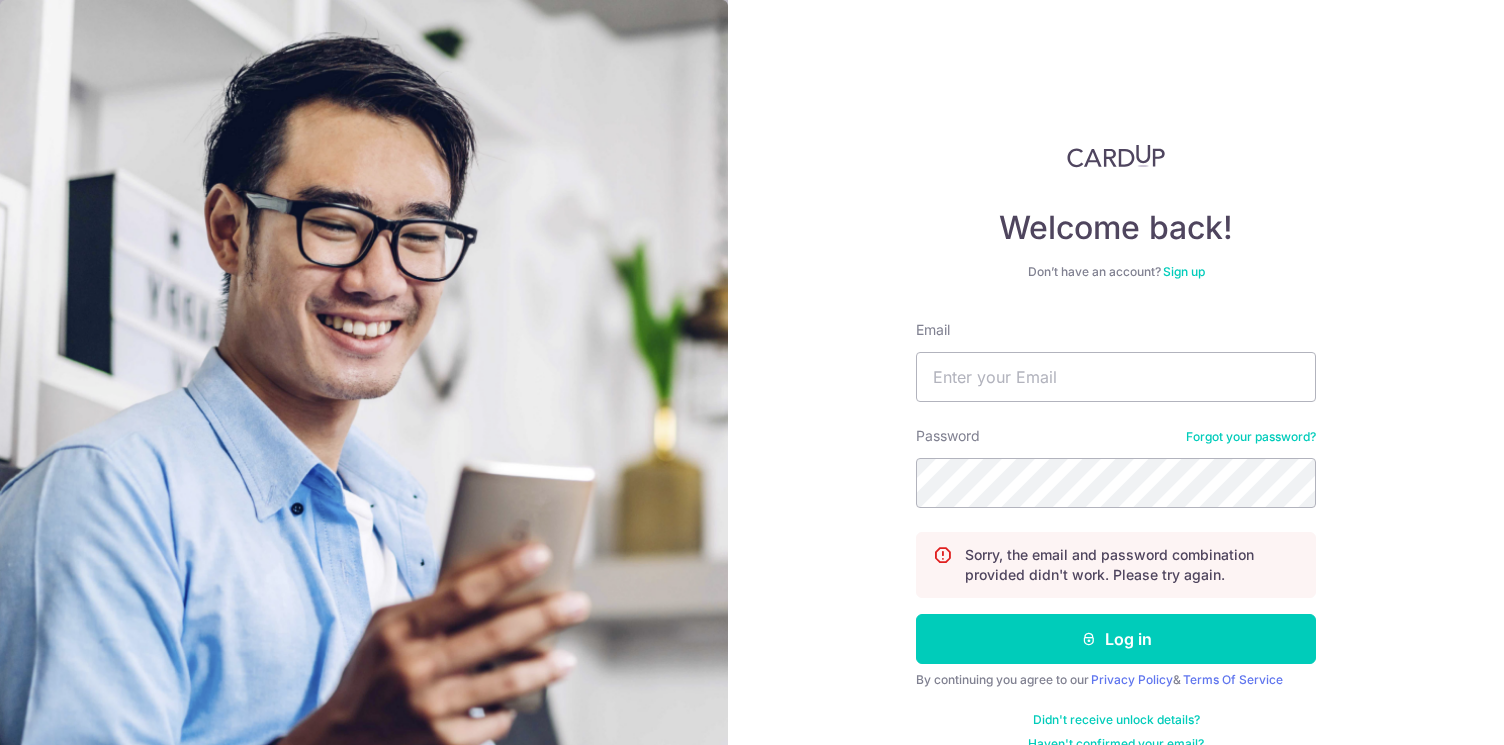 scroll, scrollTop: 0, scrollLeft: 0, axis: both 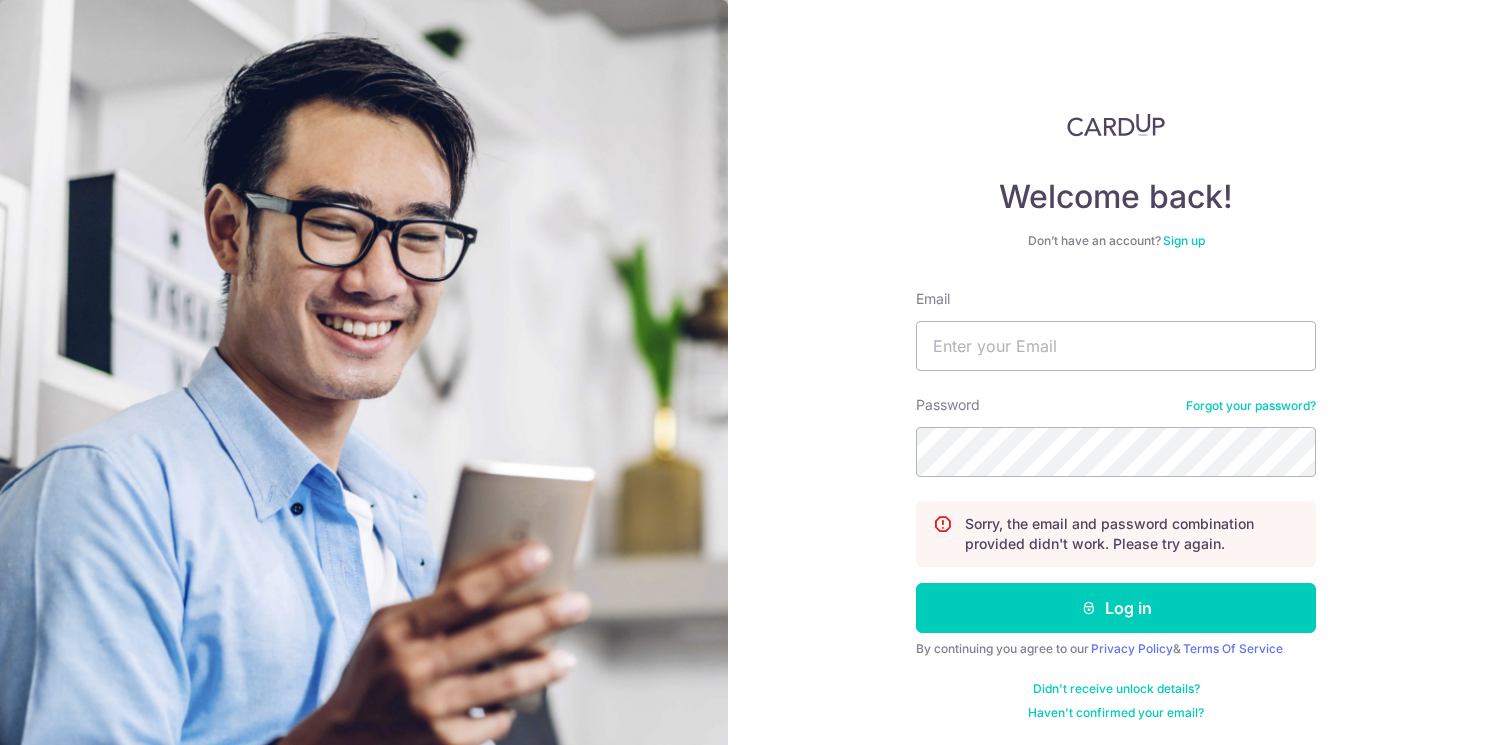 click on "Sign up" at bounding box center (1184, 240) 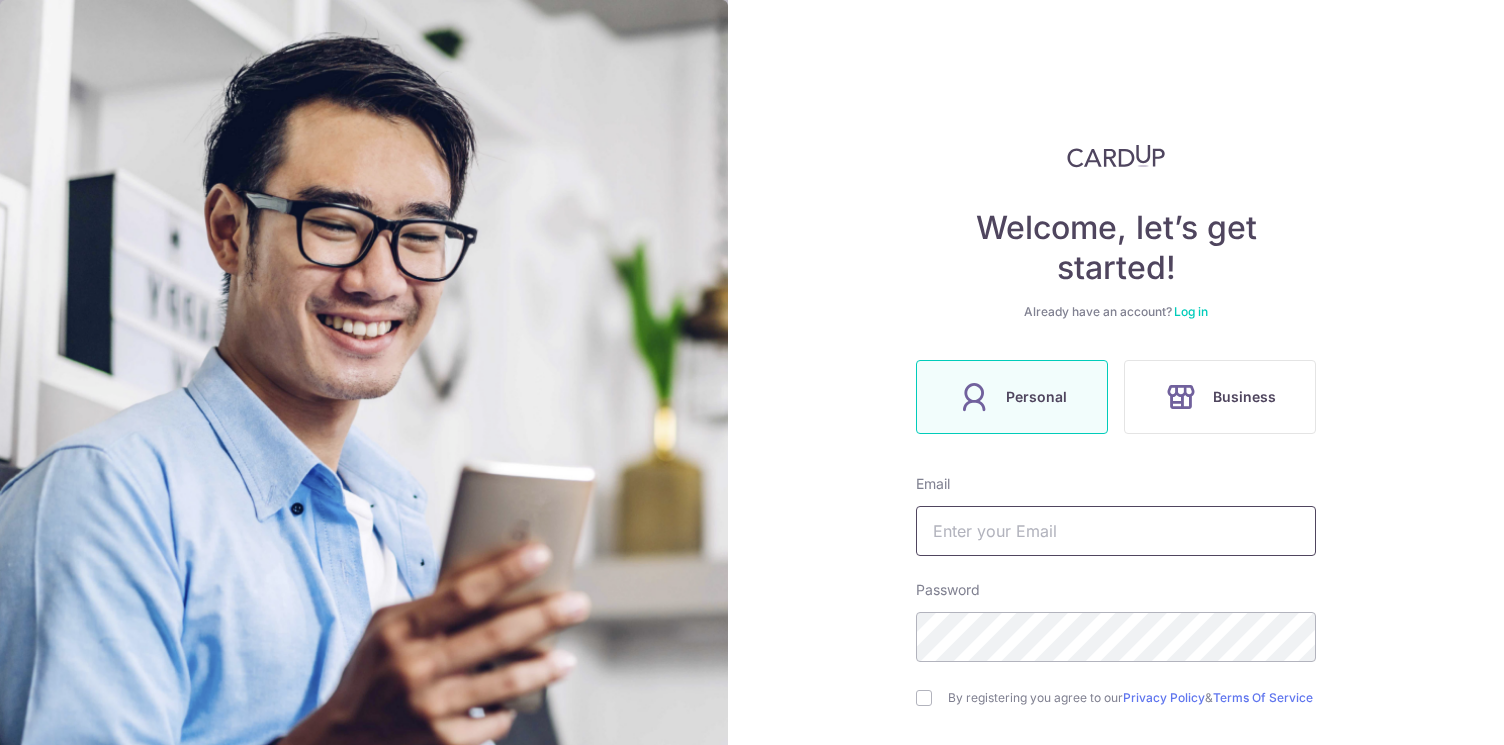 click at bounding box center [1116, 531] 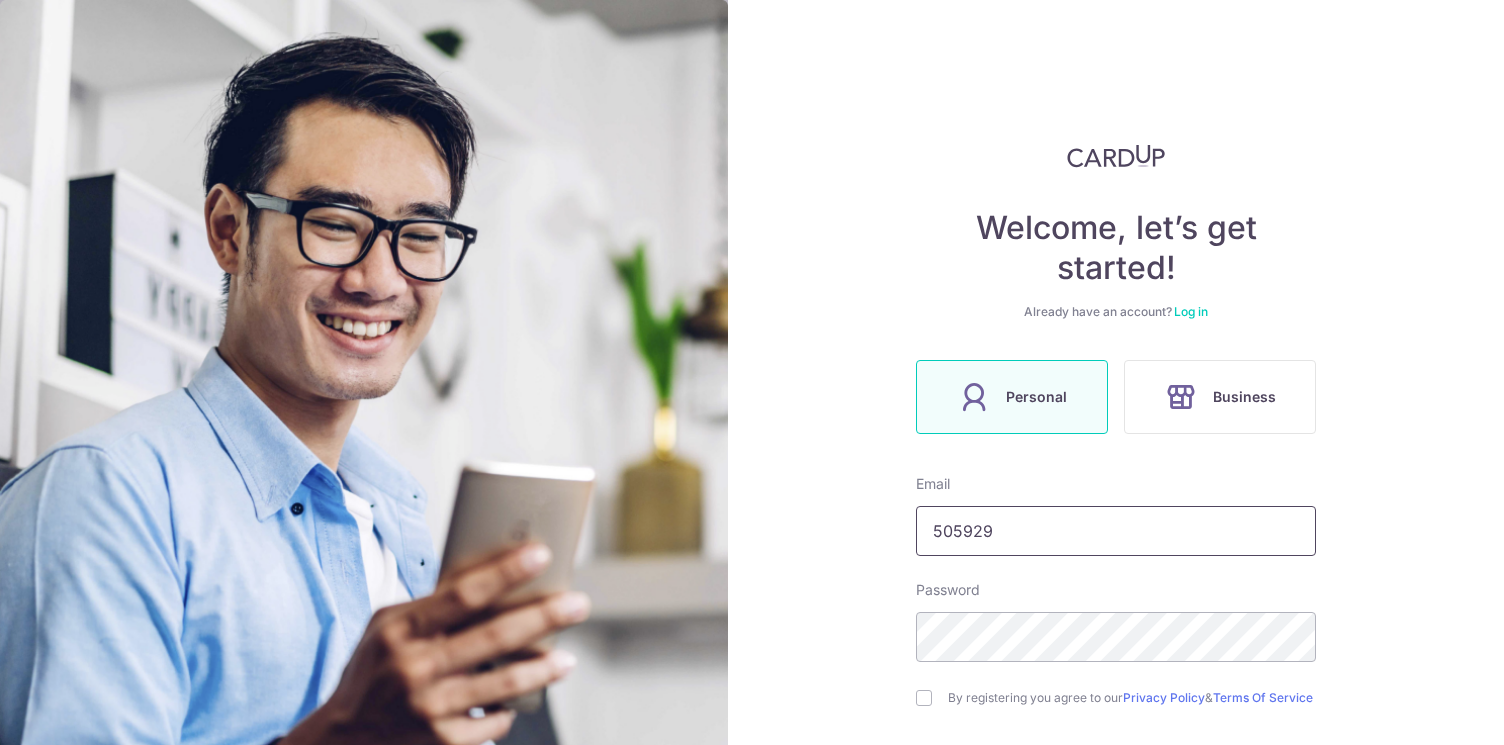 type on "505929051@qq.com" 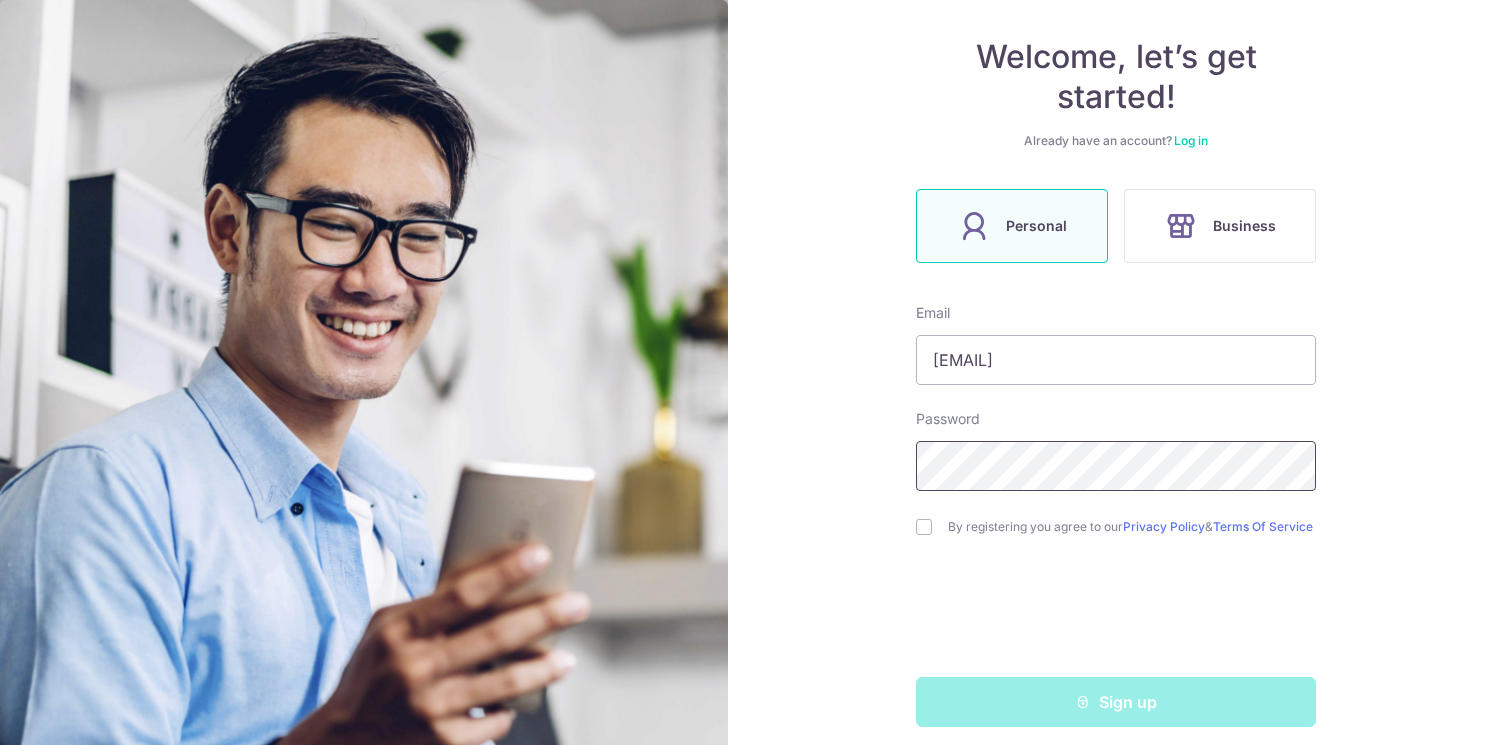 scroll, scrollTop: 193, scrollLeft: 0, axis: vertical 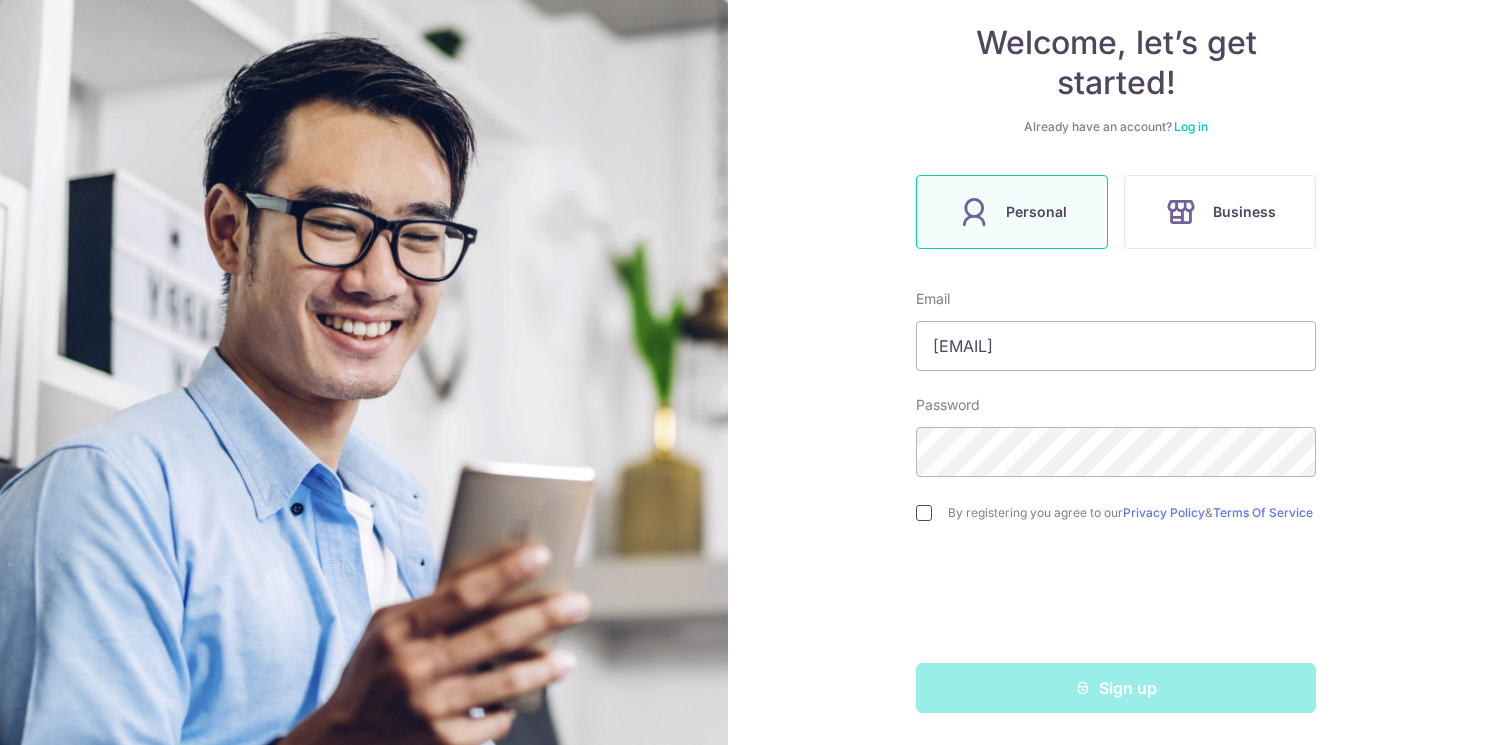 click at bounding box center [924, 513] 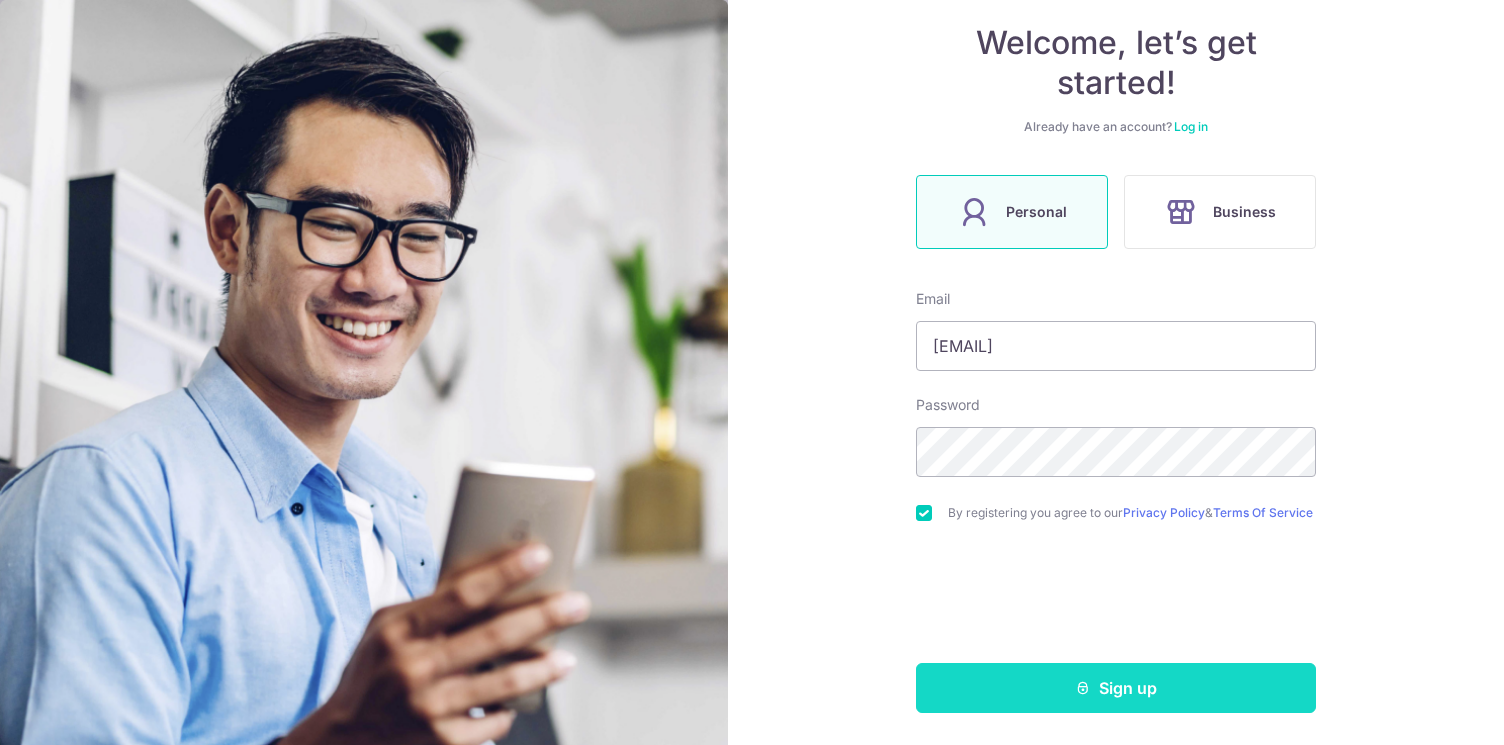 click on "Sign up" at bounding box center (1116, 688) 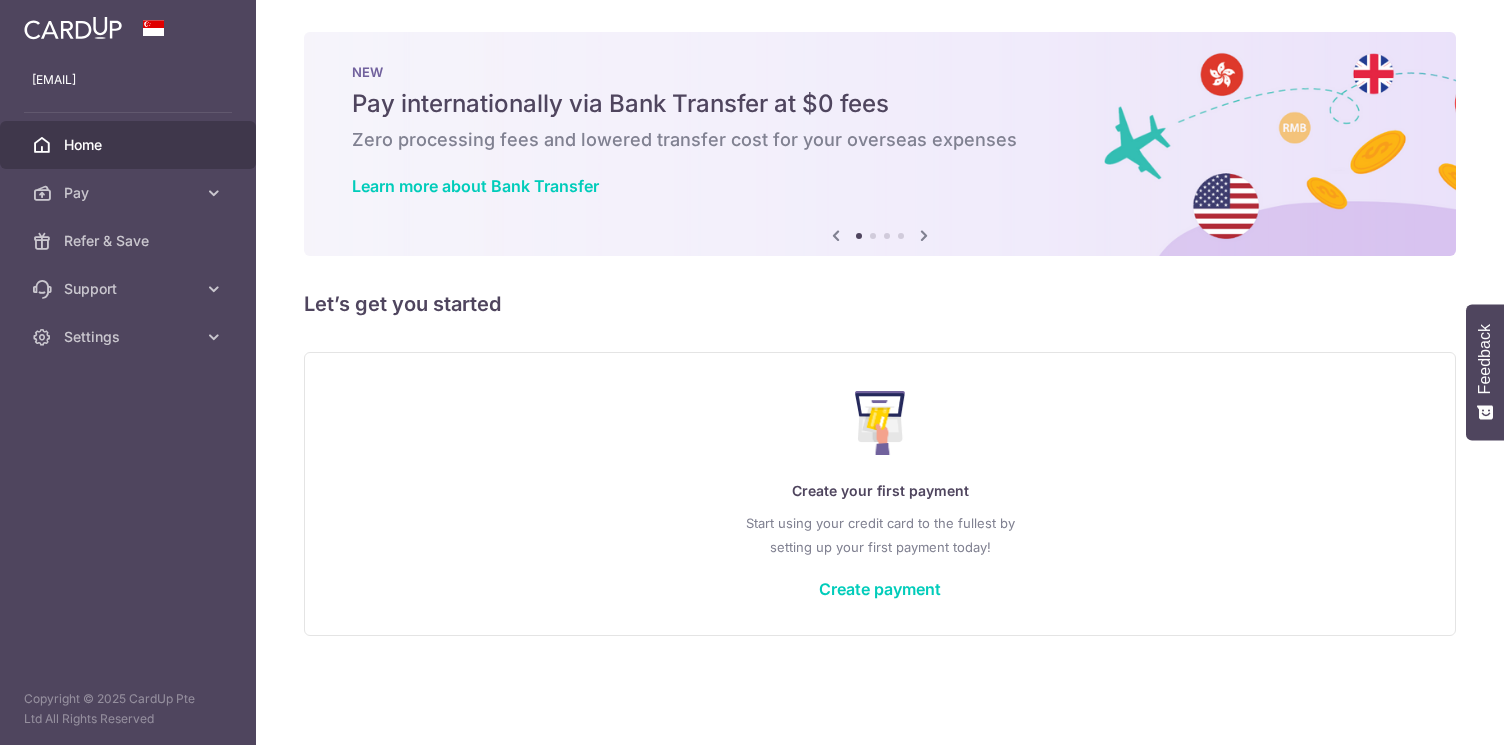 scroll, scrollTop: 0, scrollLeft: 0, axis: both 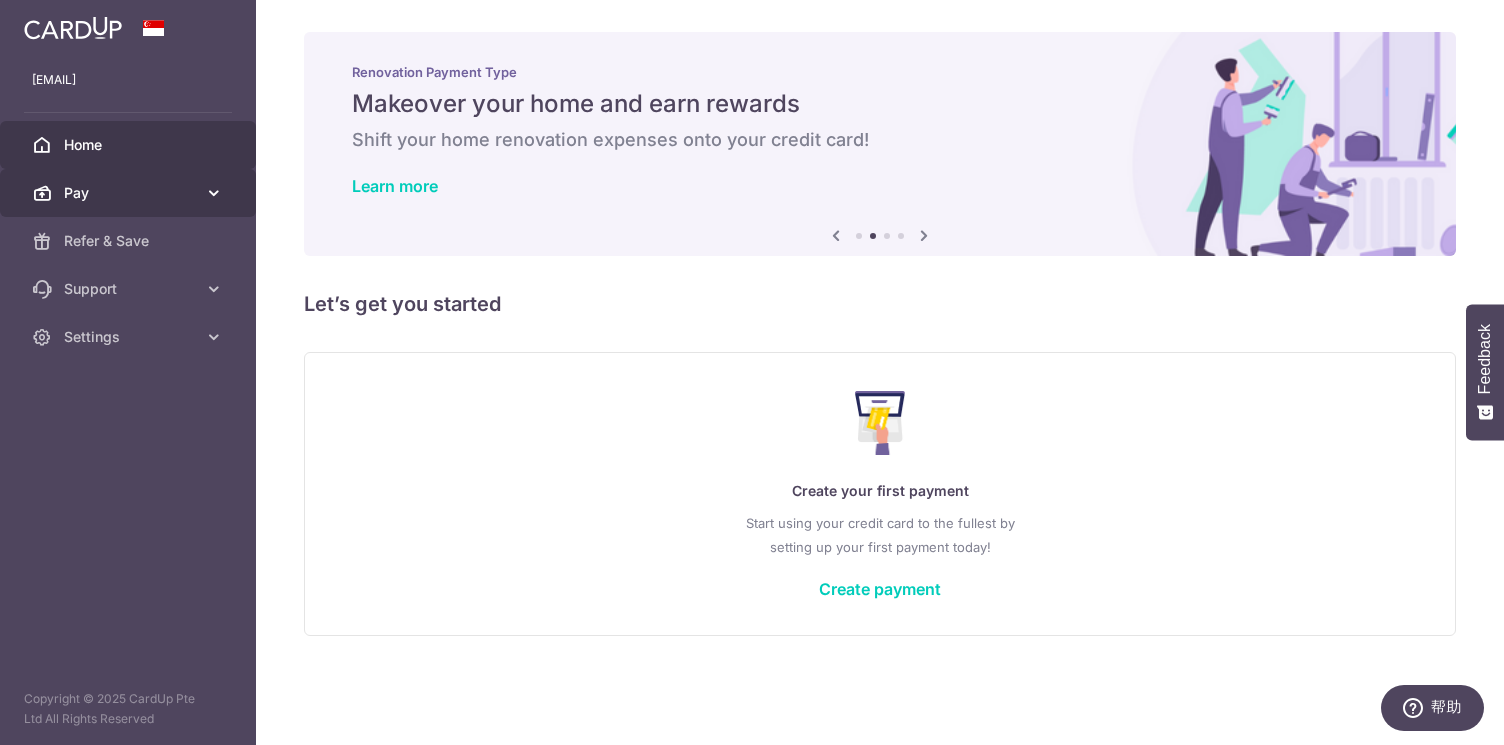 click on "Pay" at bounding box center (130, 193) 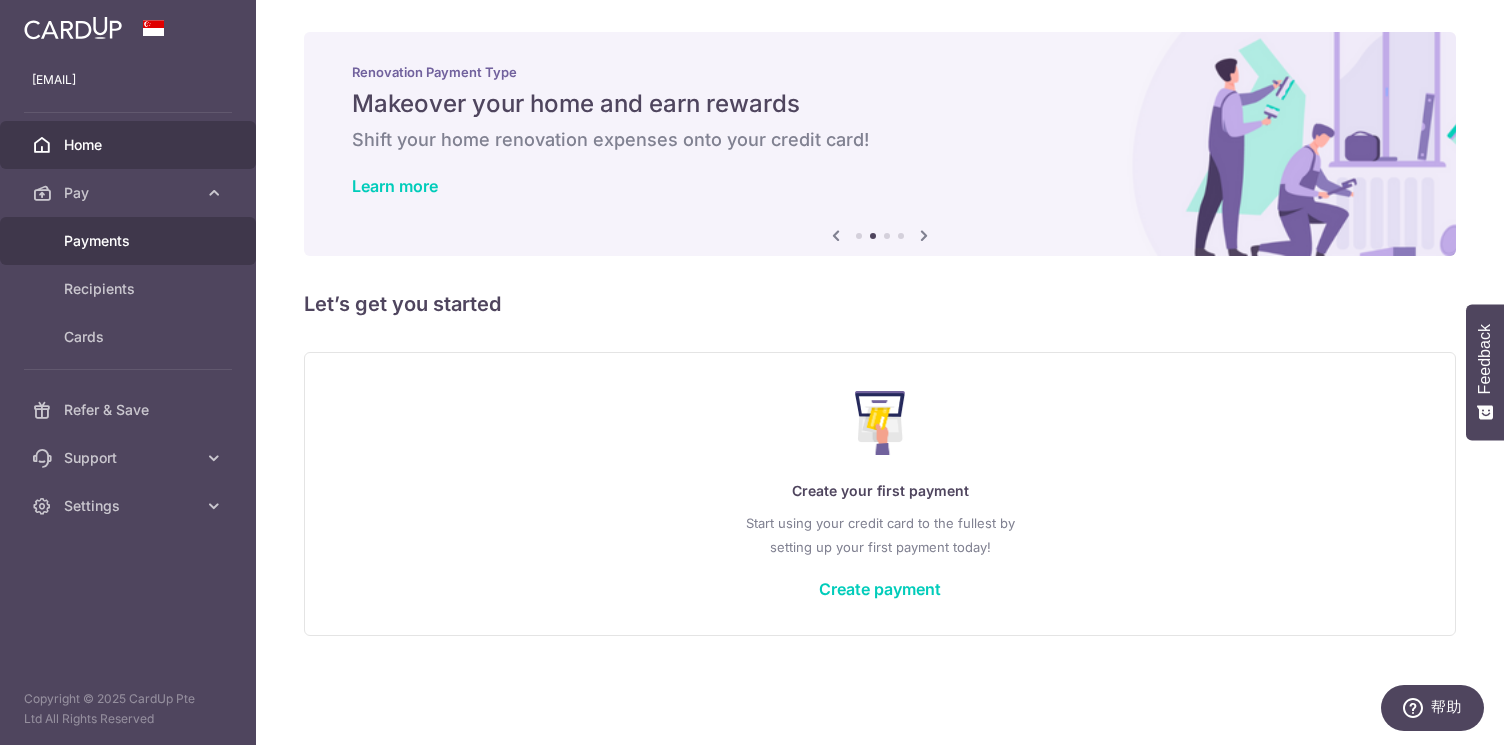 click on "Payments" at bounding box center [130, 241] 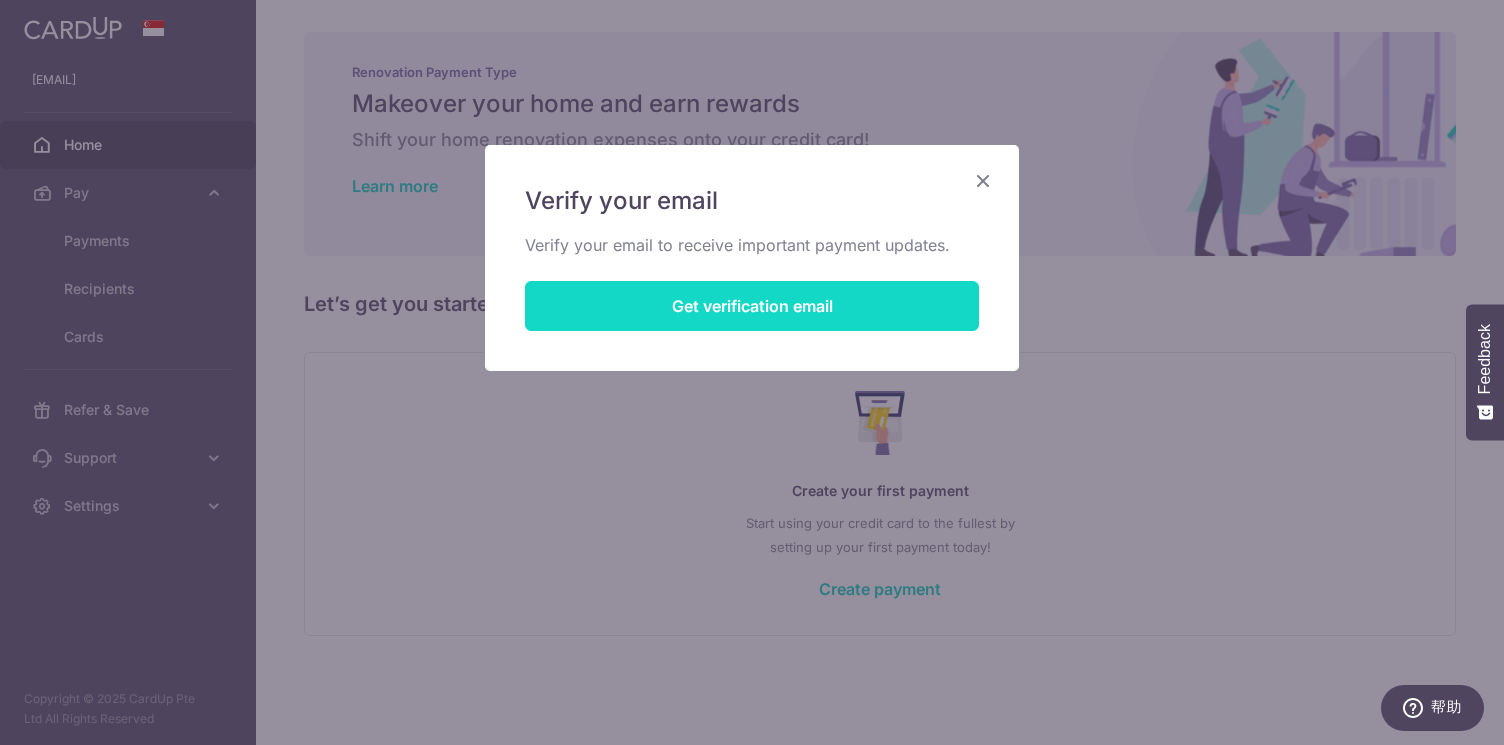 click on "Get verification email" at bounding box center (752, 306) 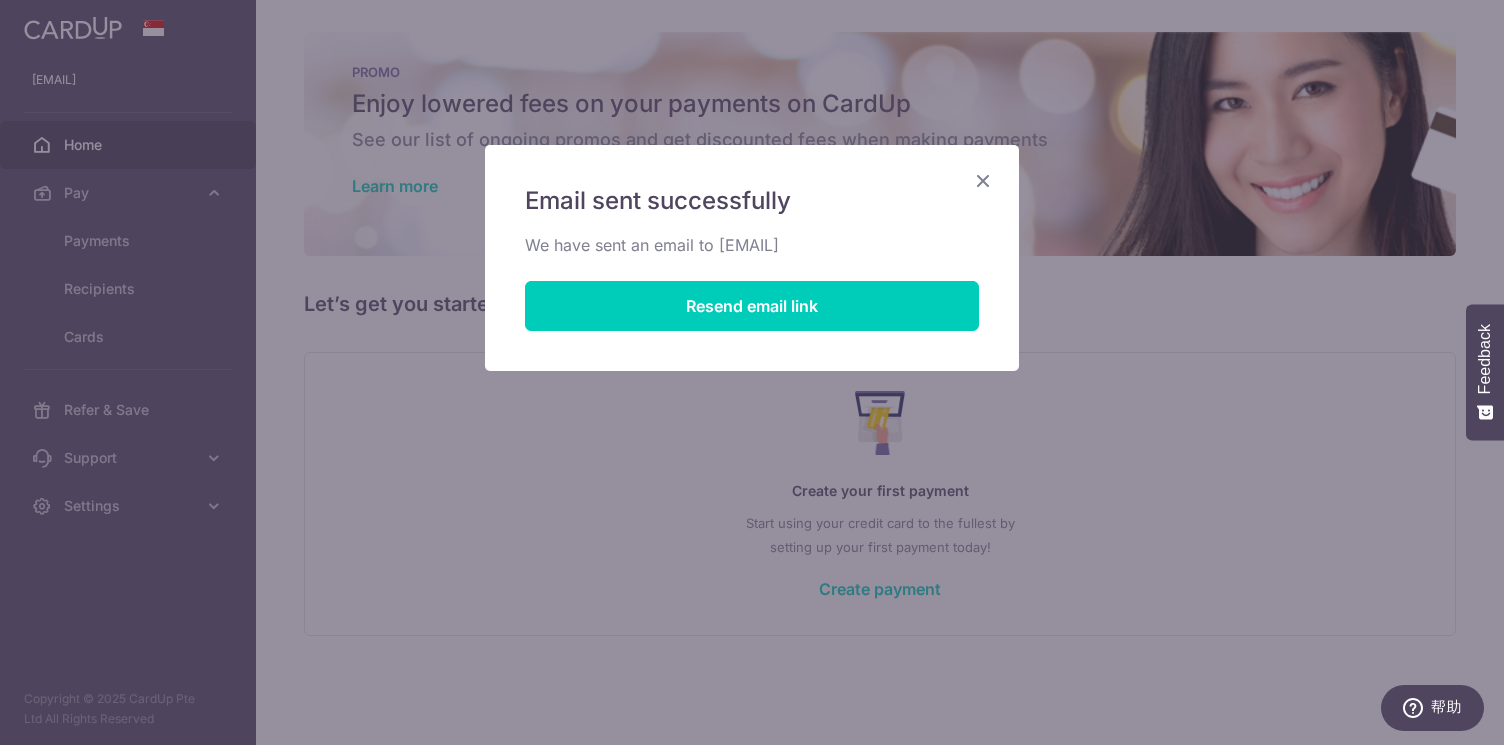 click at bounding box center (983, 180) 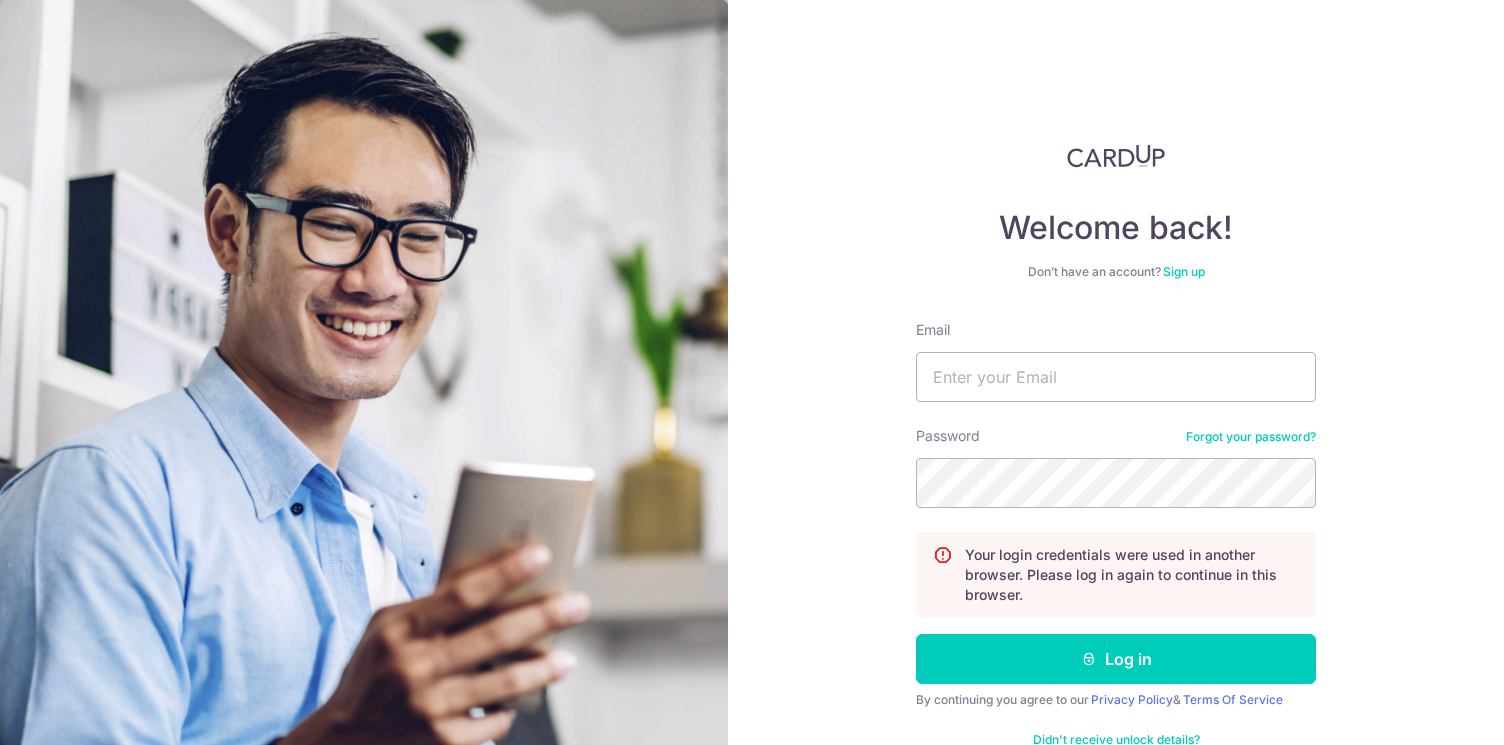 scroll, scrollTop: 0, scrollLeft: 0, axis: both 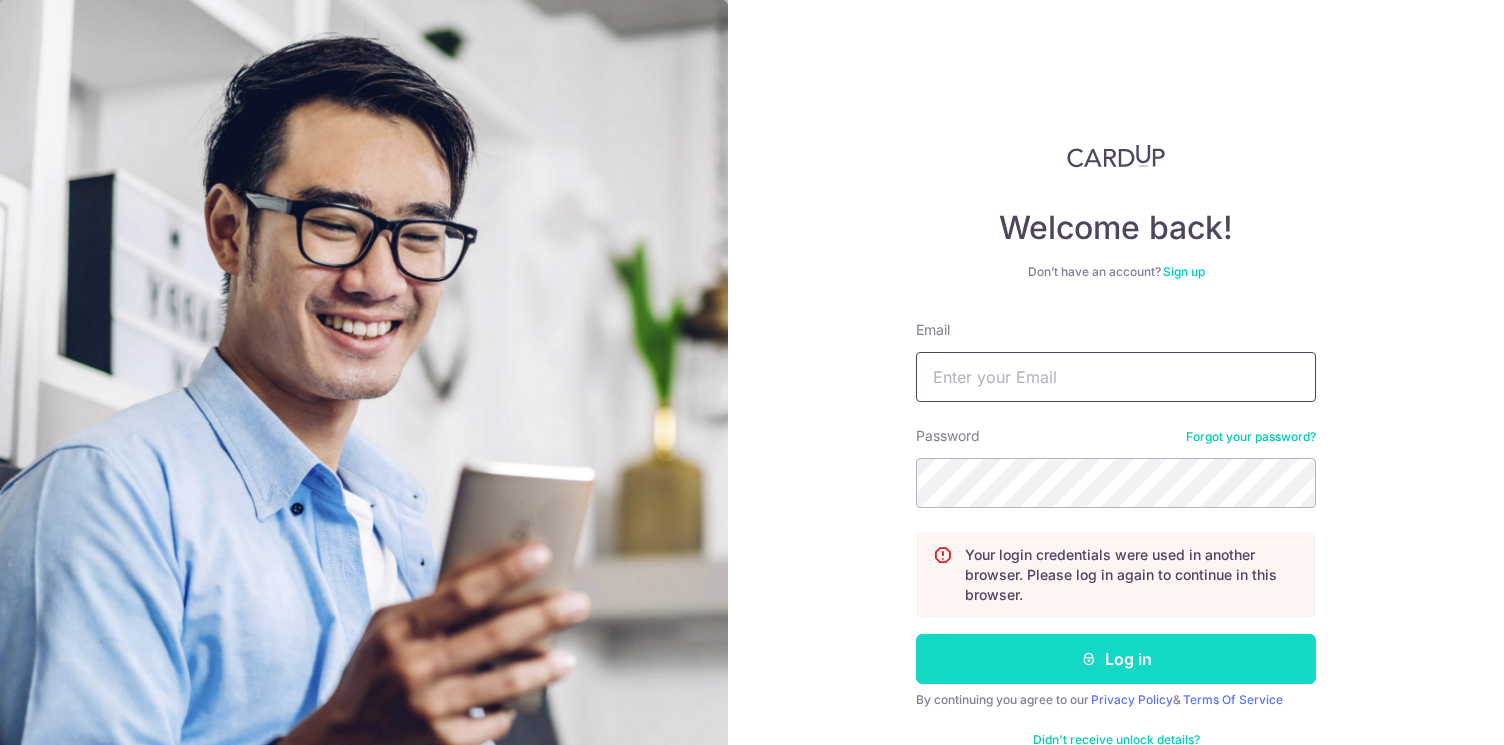 type on "[EMAIL]" 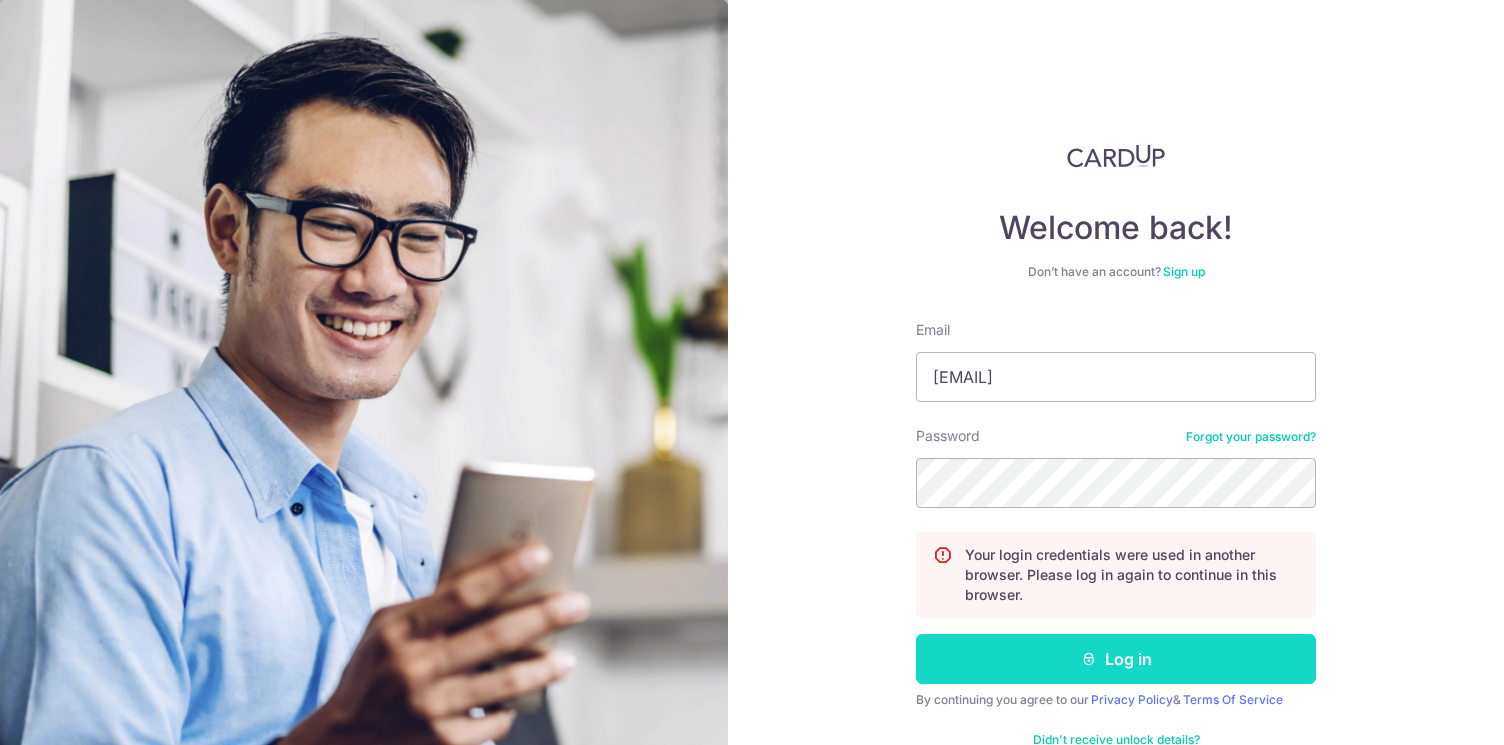 click on "Log in" at bounding box center (1116, 659) 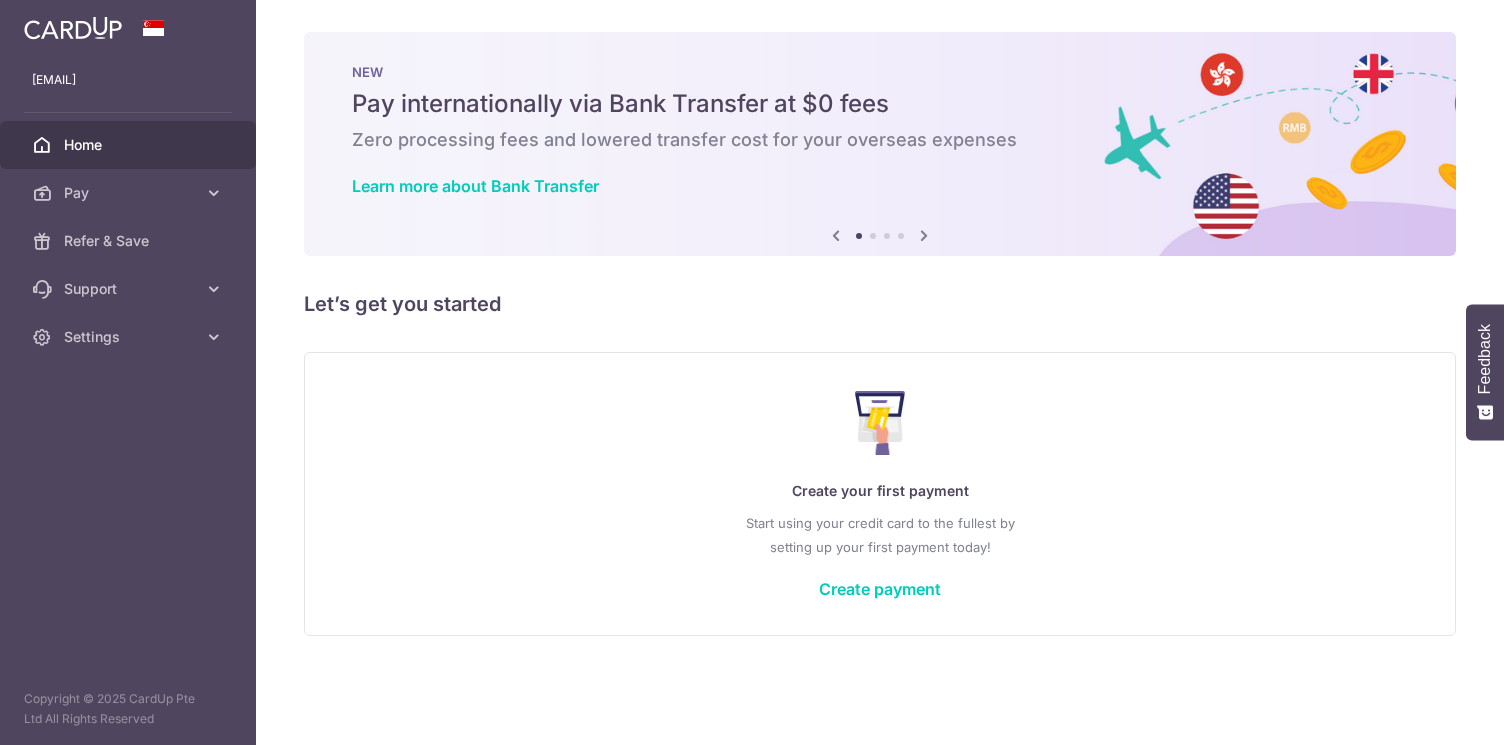 scroll, scrollTop: 0, scrollLeft: 0, axis: both 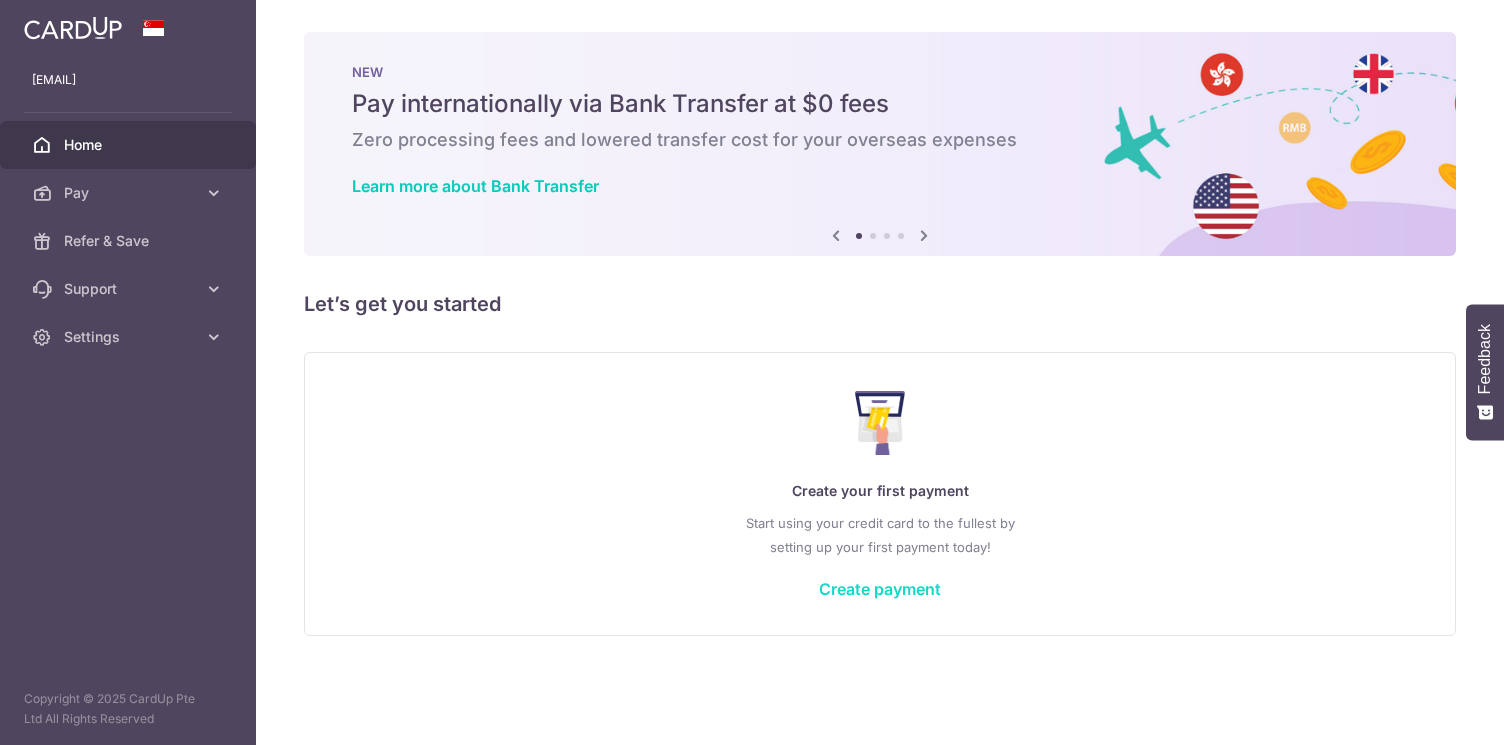 click on "Create payment" at bounding box center [880, 589] 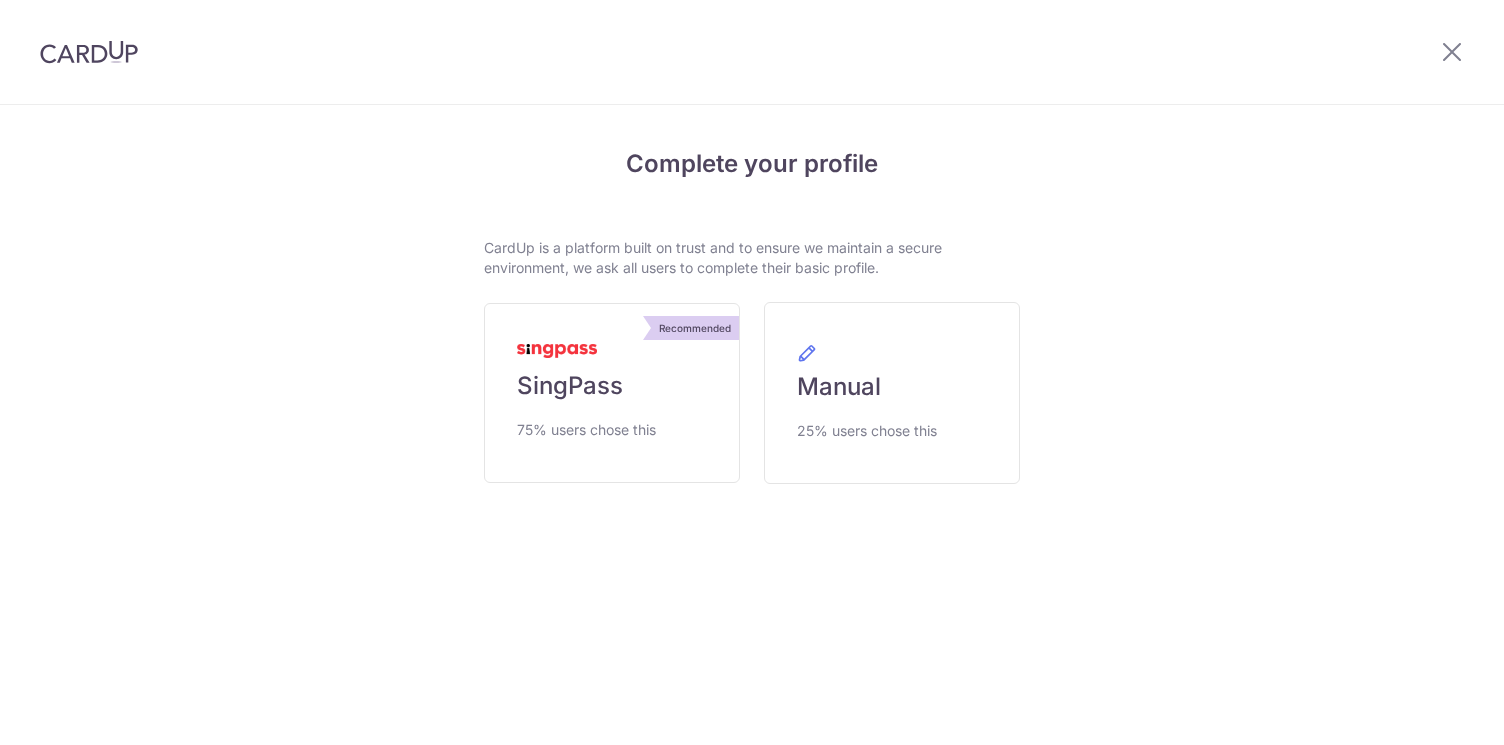 scroll, scrollTop: 0, scrollLeft: 0, axis: both 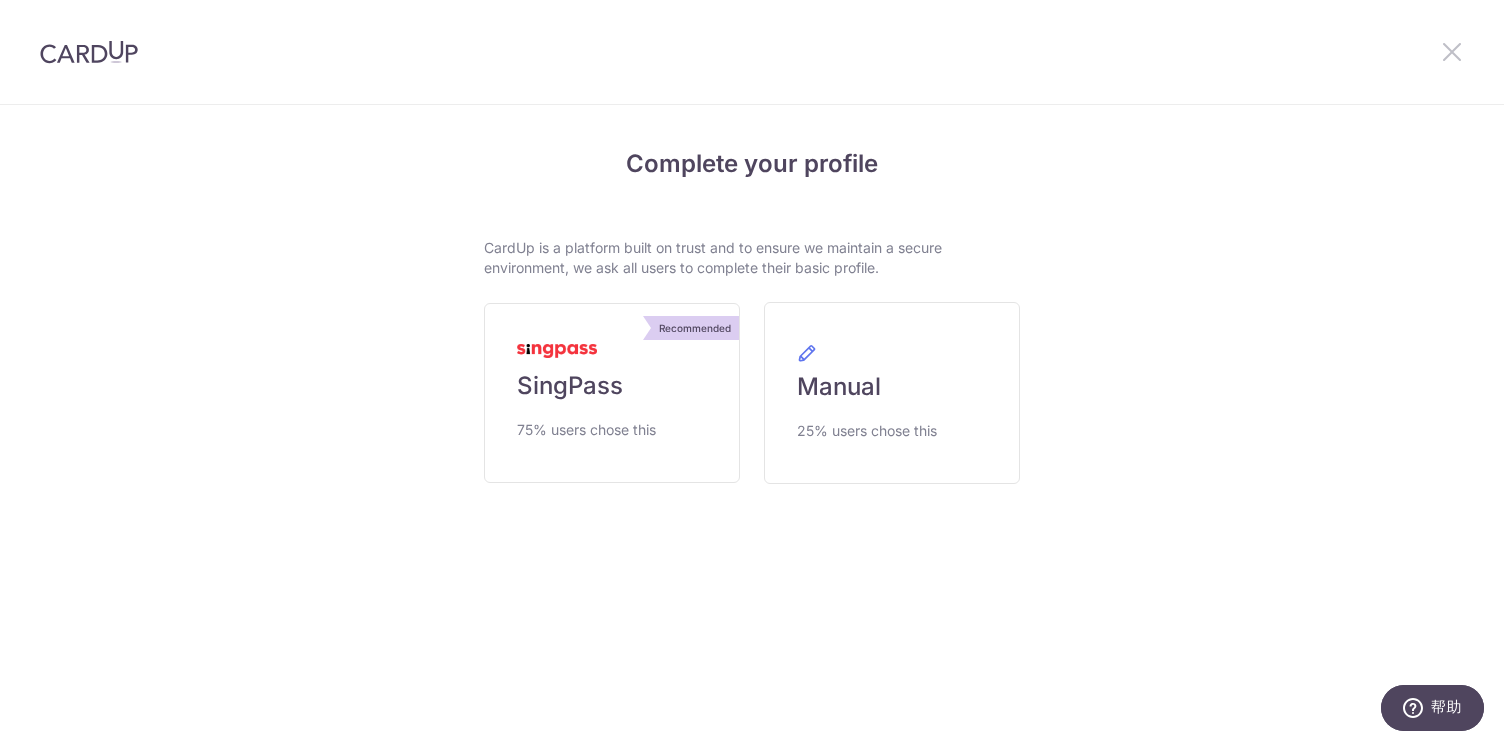 click at bounding box center (1452, 51) 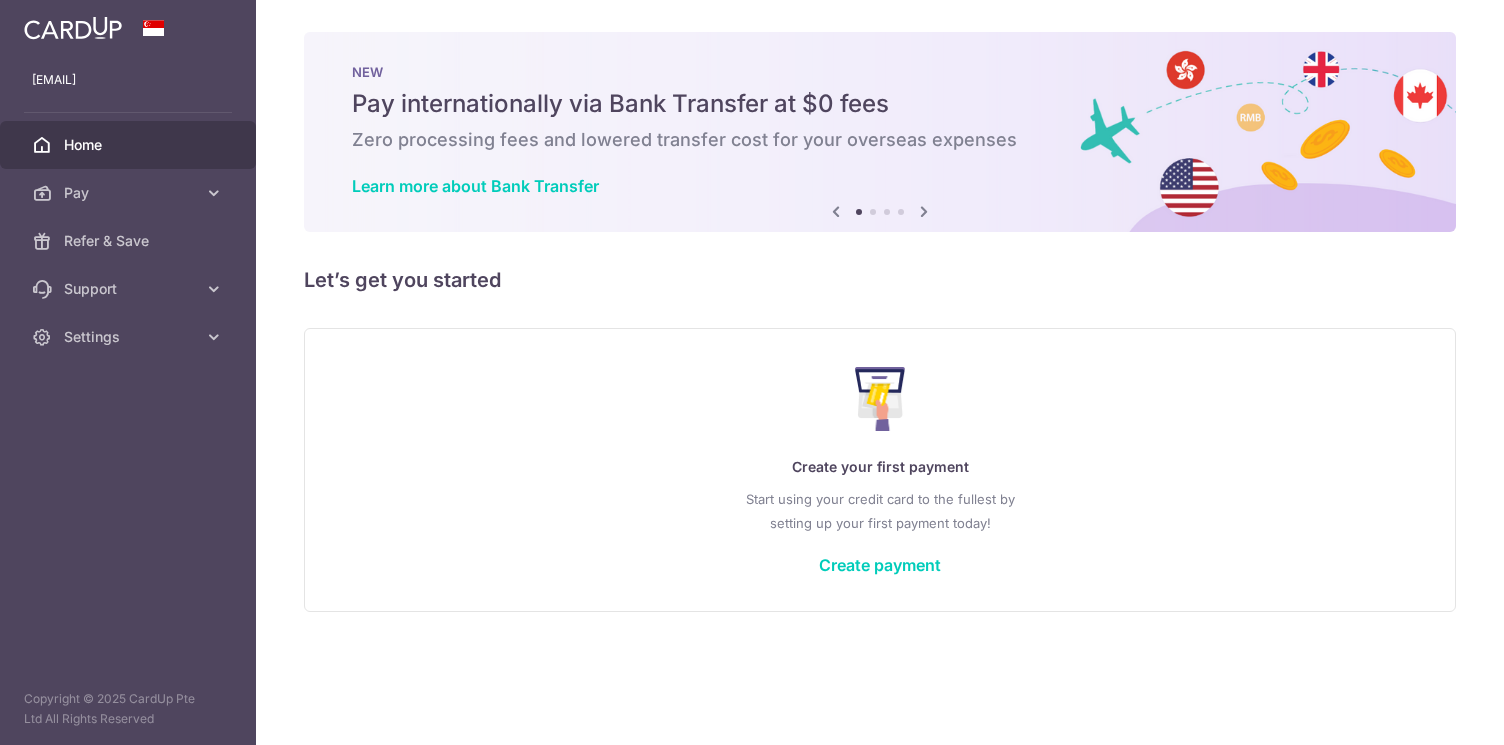 scroll, scrollTop: 0, scrollLeft: 0, axis: both 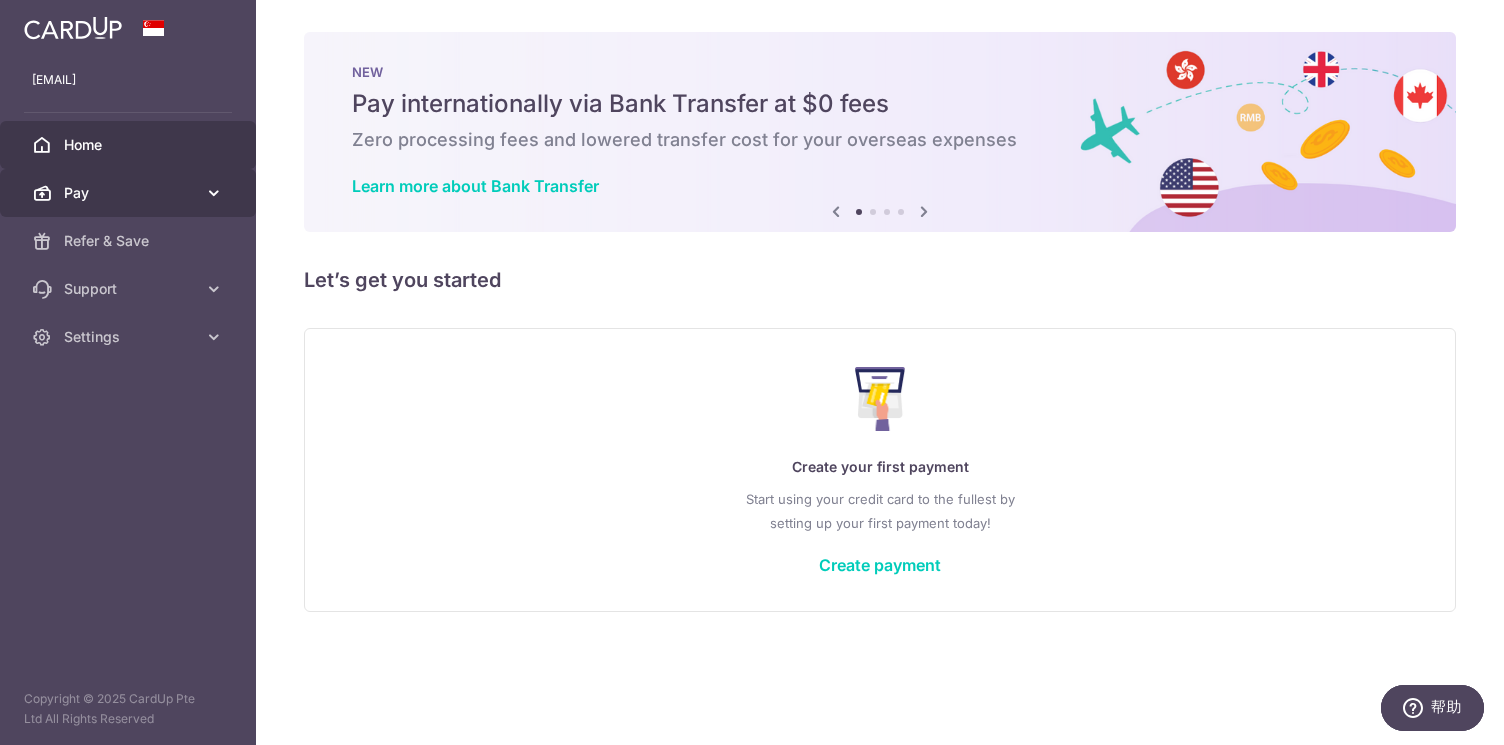 click on "Pay" at bounding box center [130, 193] 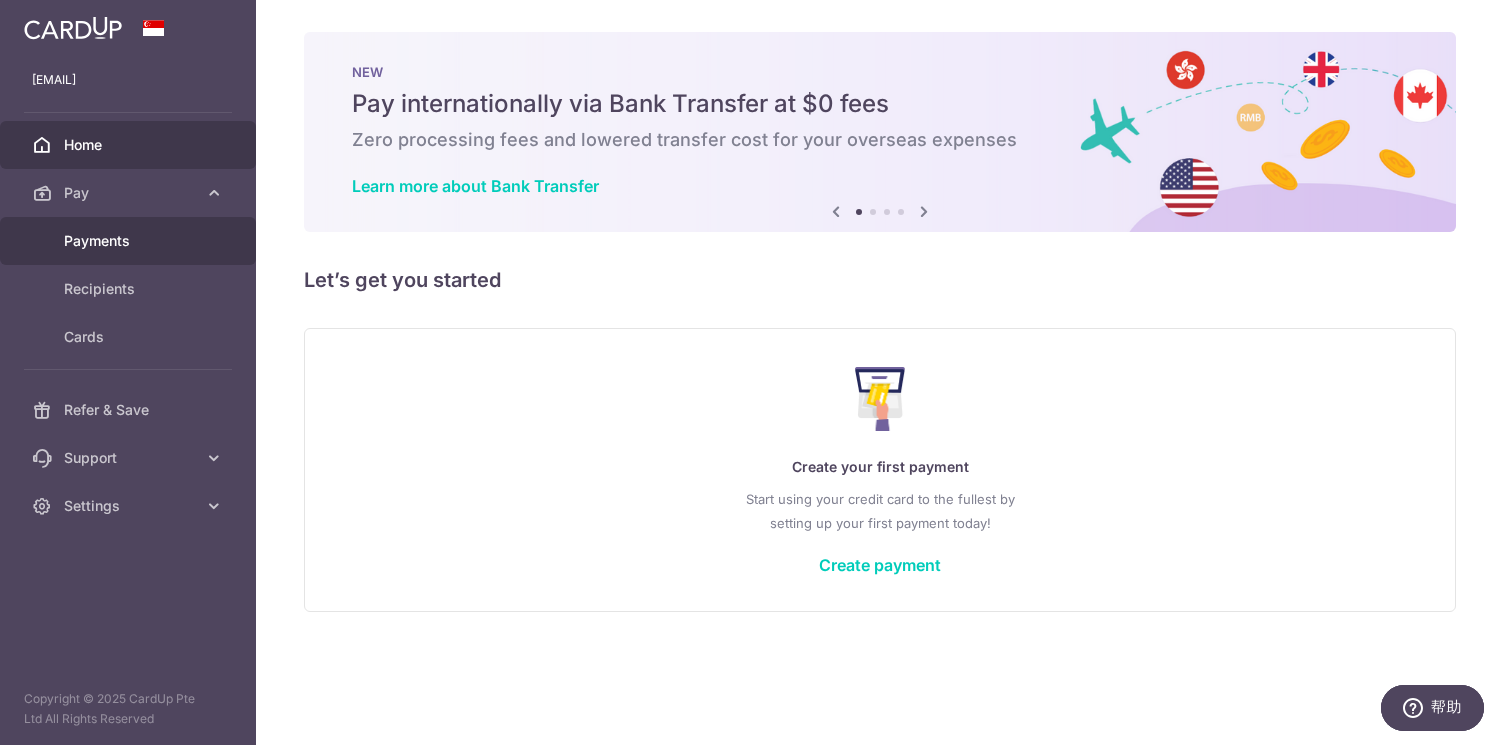 click on "Payments" at bounding box center (130, 241) 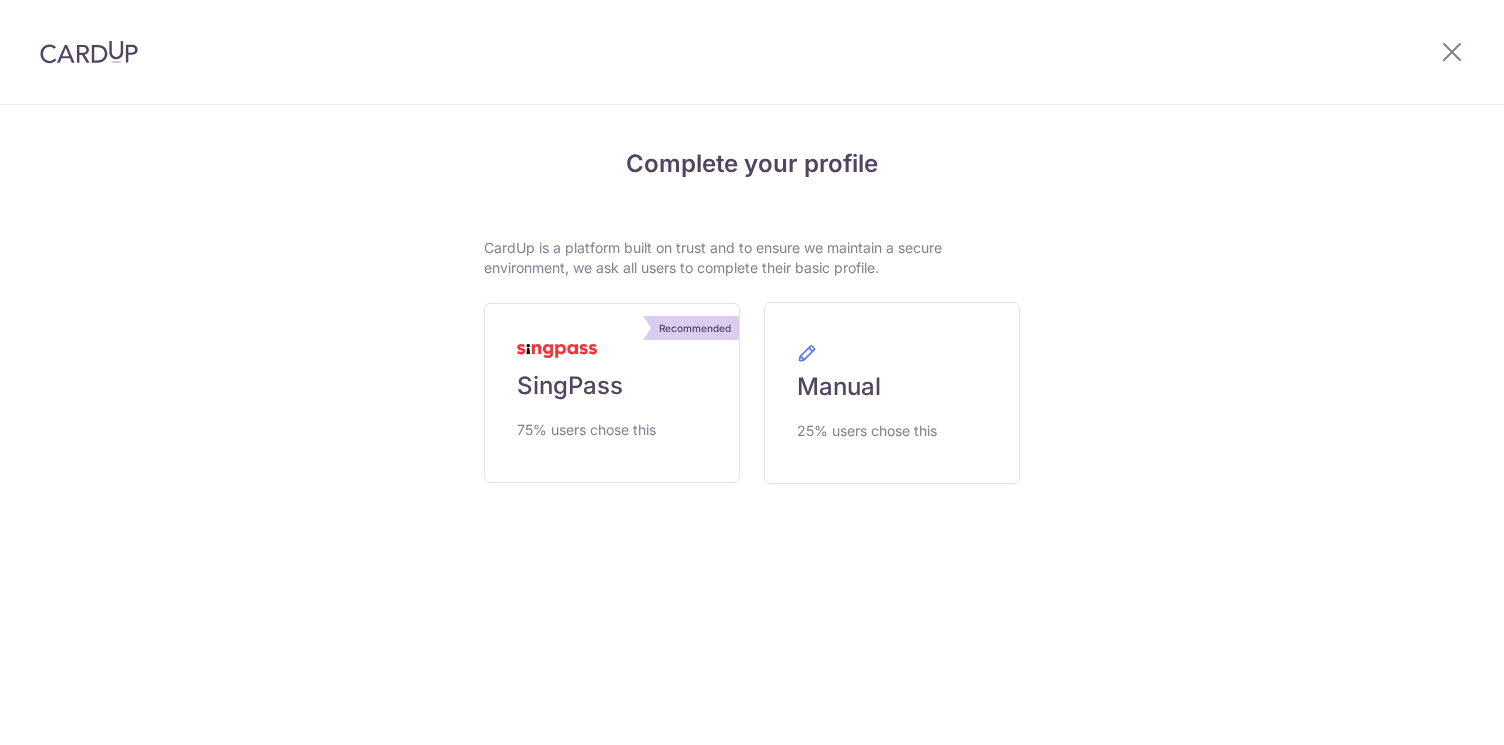 scroll, scrollTop: 0, scrollLeft: 0, axis: both 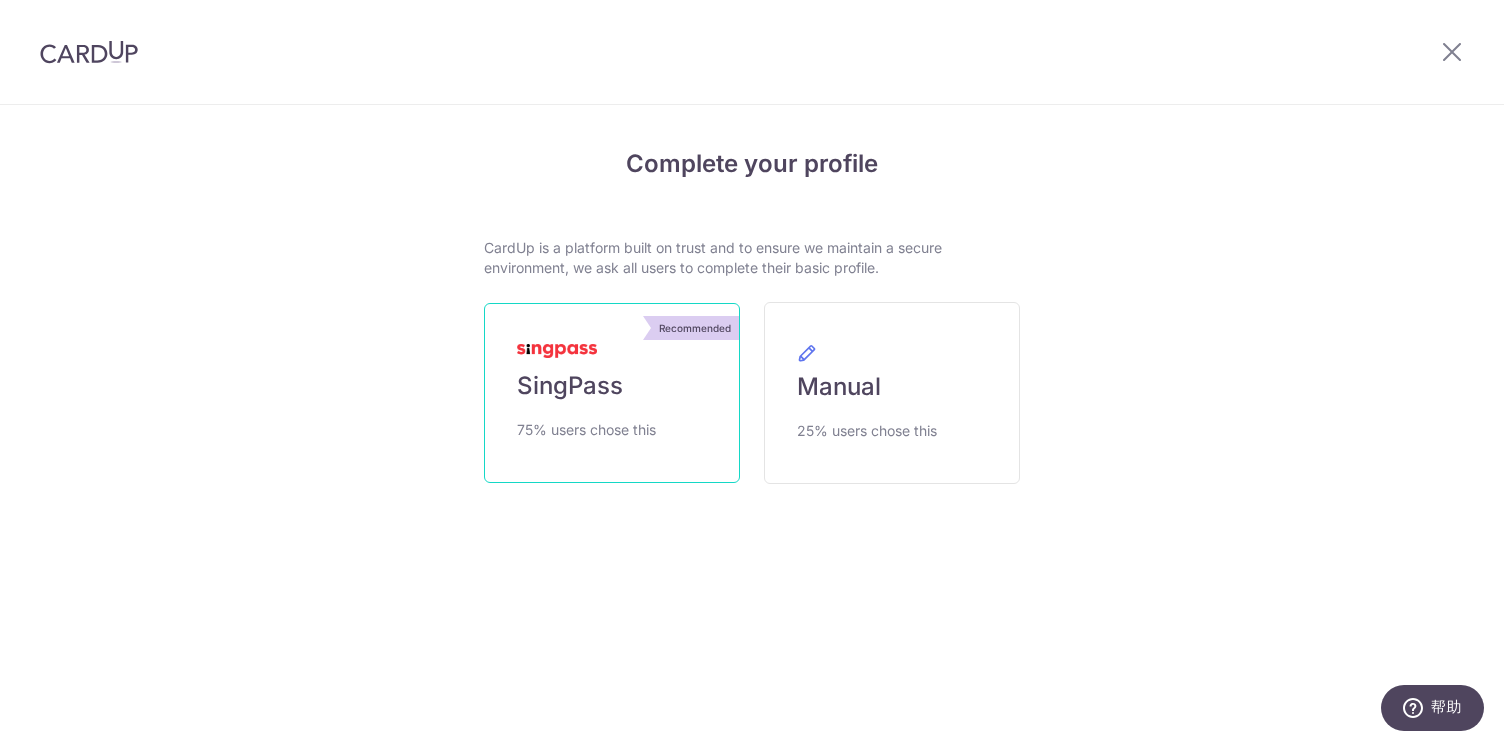 click on "Recommended
SingPass
75% users chose this" at bounding box center [612, 393] 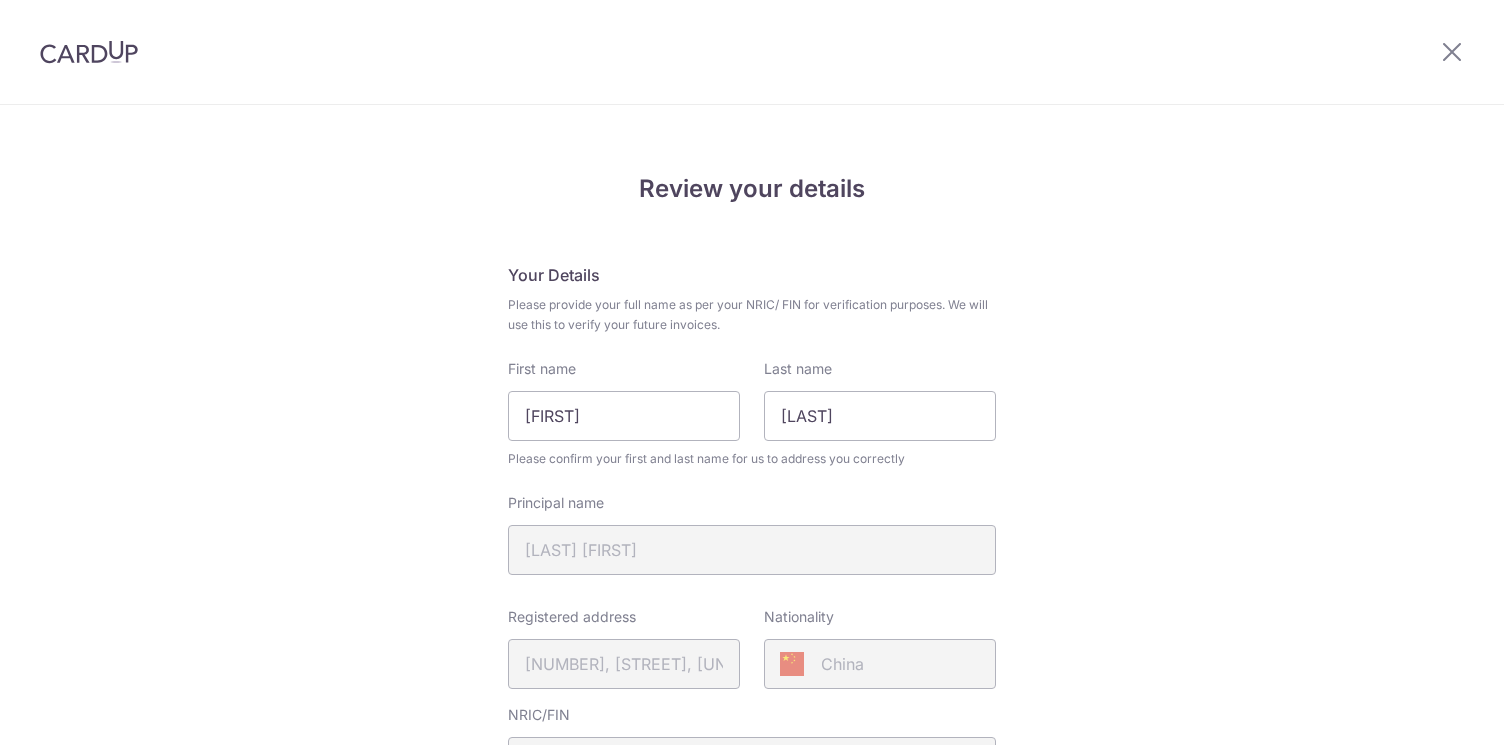 scroll, scrollTop: 0, scrollLeft: 0, axis: both 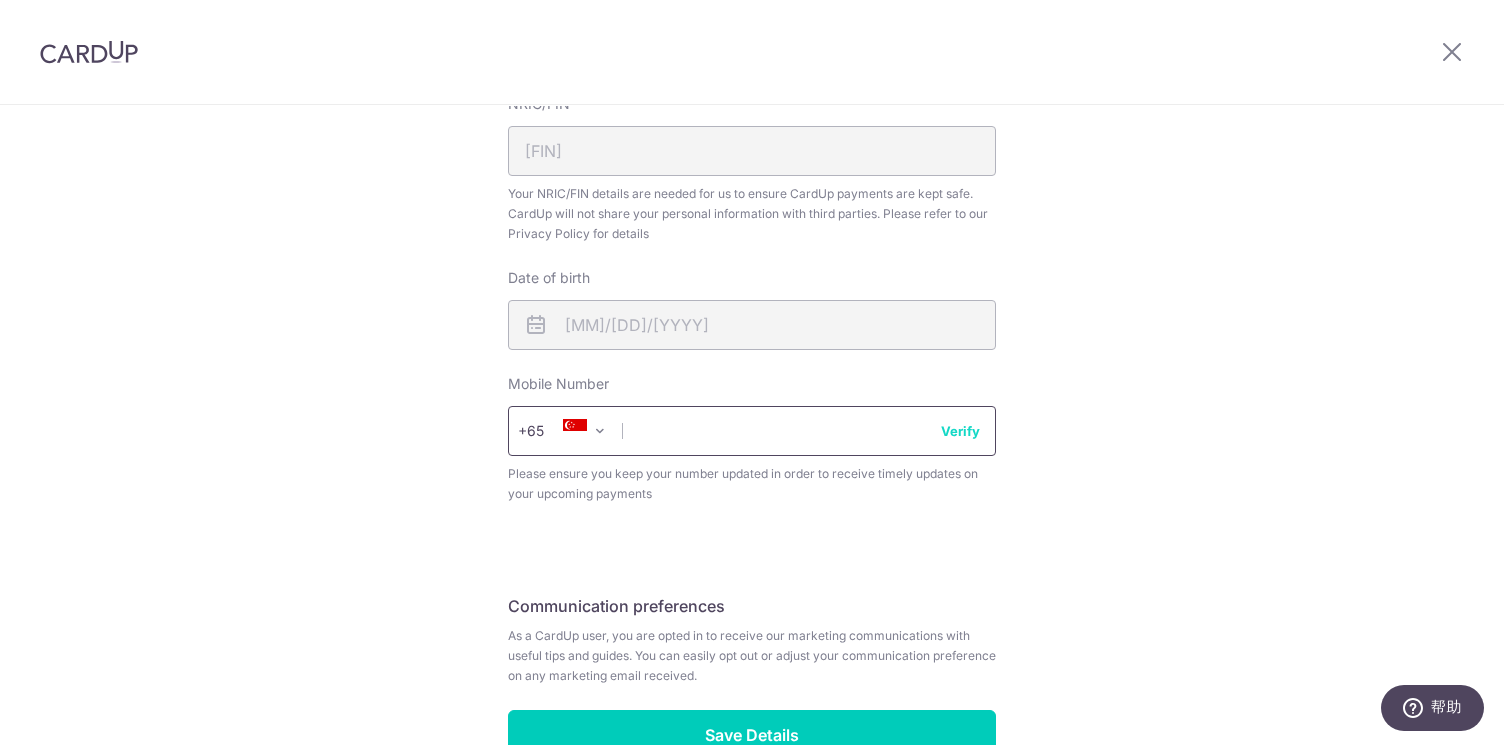 click at bounding box center [752, 431] 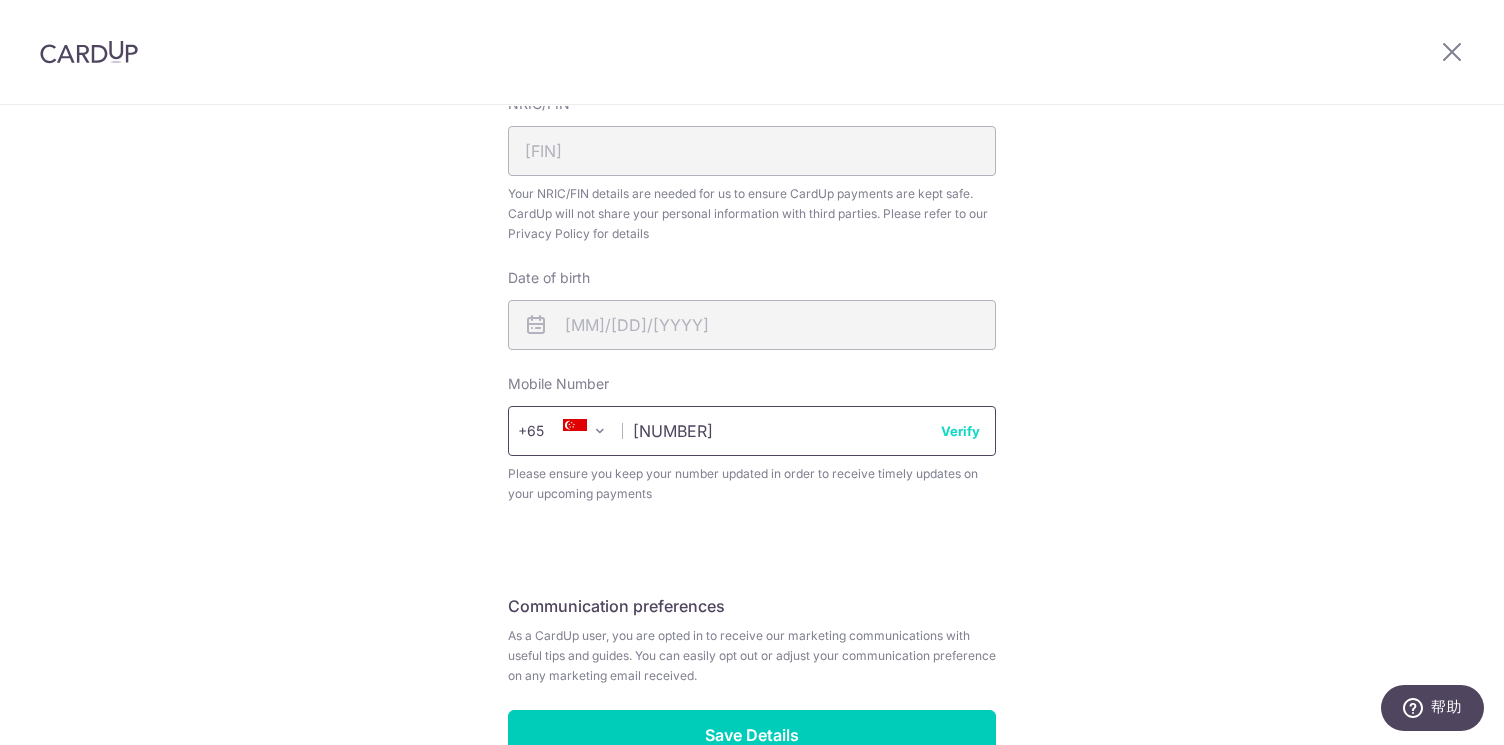 type on "85880525" 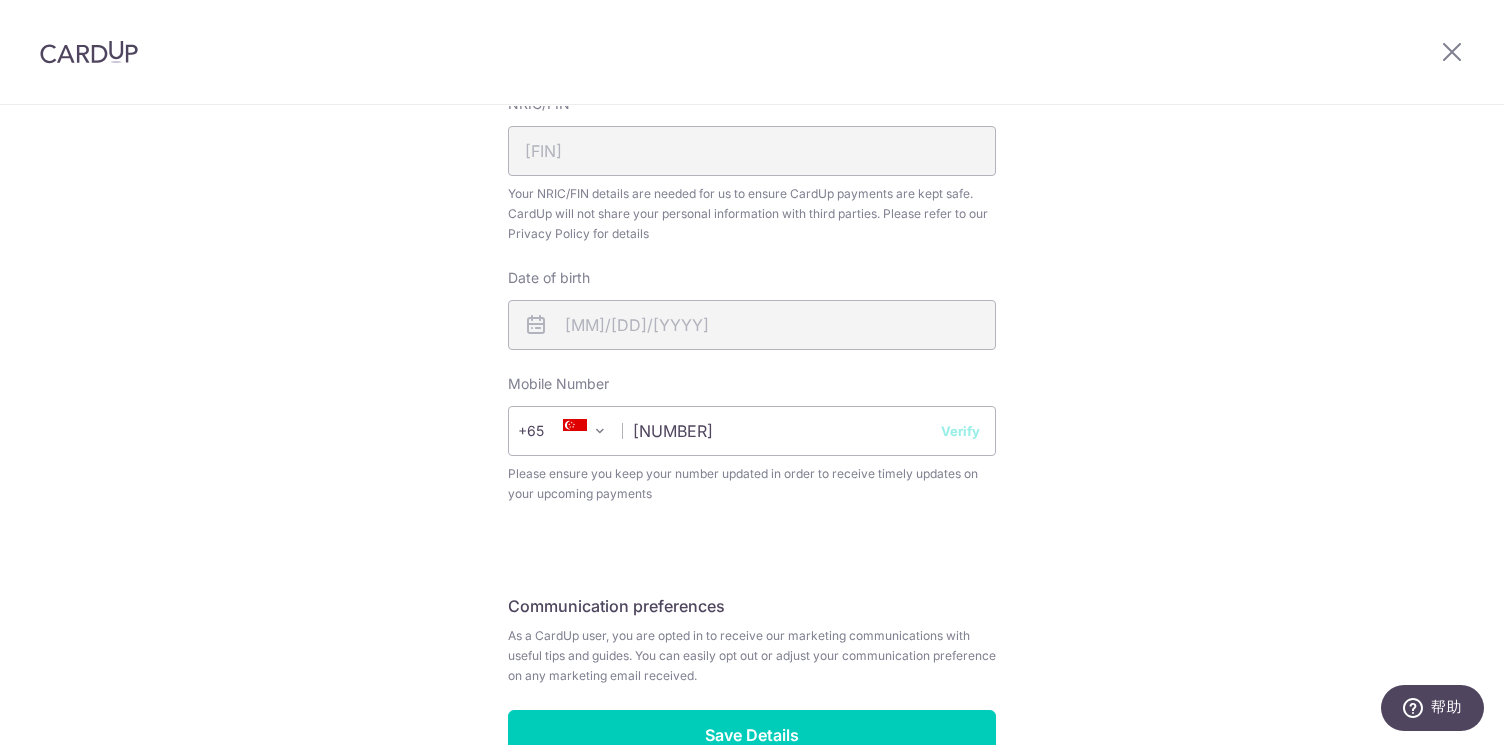 click on "Review your details
Your Details
Please provide your full name as per your NRIC/ FIN for verification purposes. We will use this to verify your future invoices.
First name
Xueshi
Last name
Wang
Please confirm your first and last name for us to address you correctly
Principal name
WANG XUESHI
Registered address
46, MOUNT VERNON ROAD, 04, 47, SINGAPORE, 368063
Nationality
China" at bounding box center (752, 187) 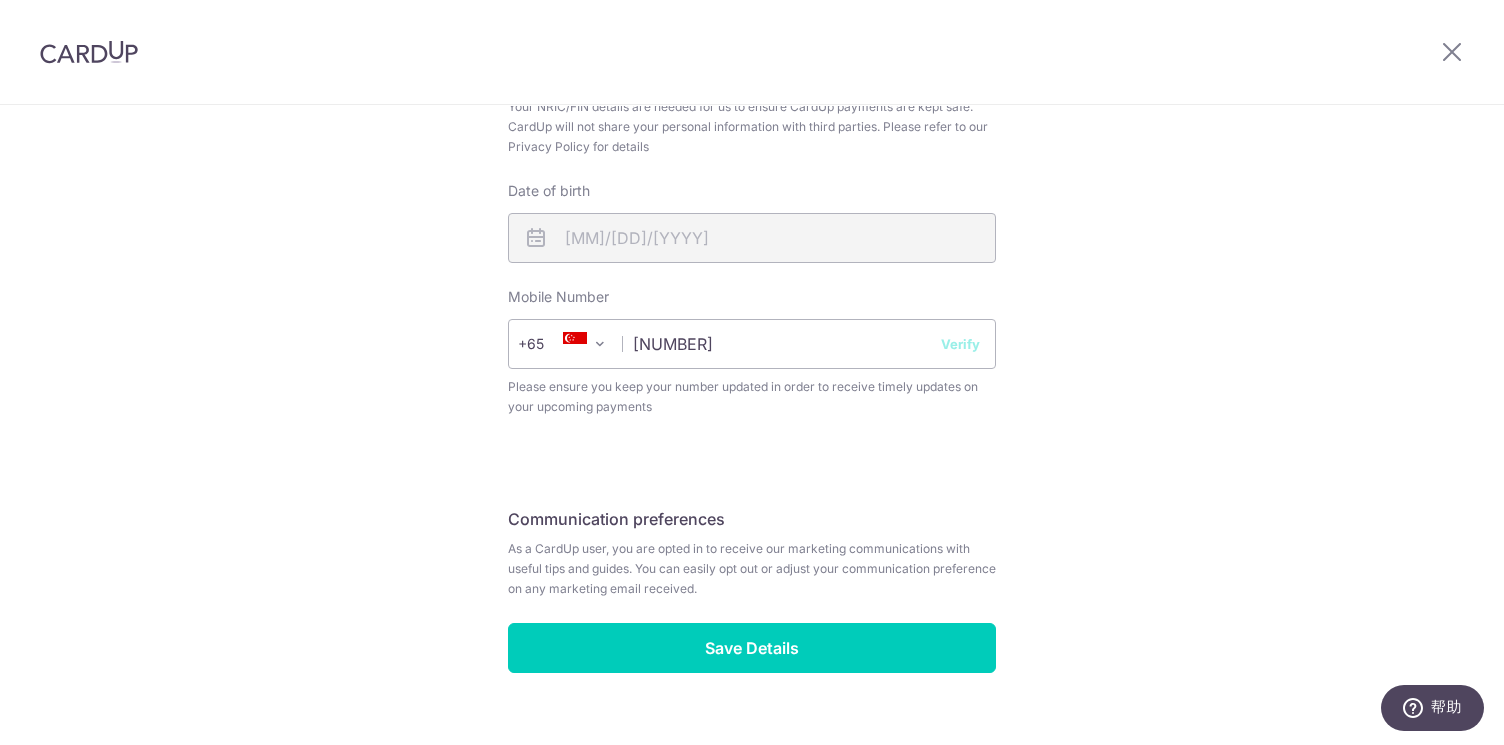 scroll, scrollTop: 736, scrollLeft: 0, axis: vertical 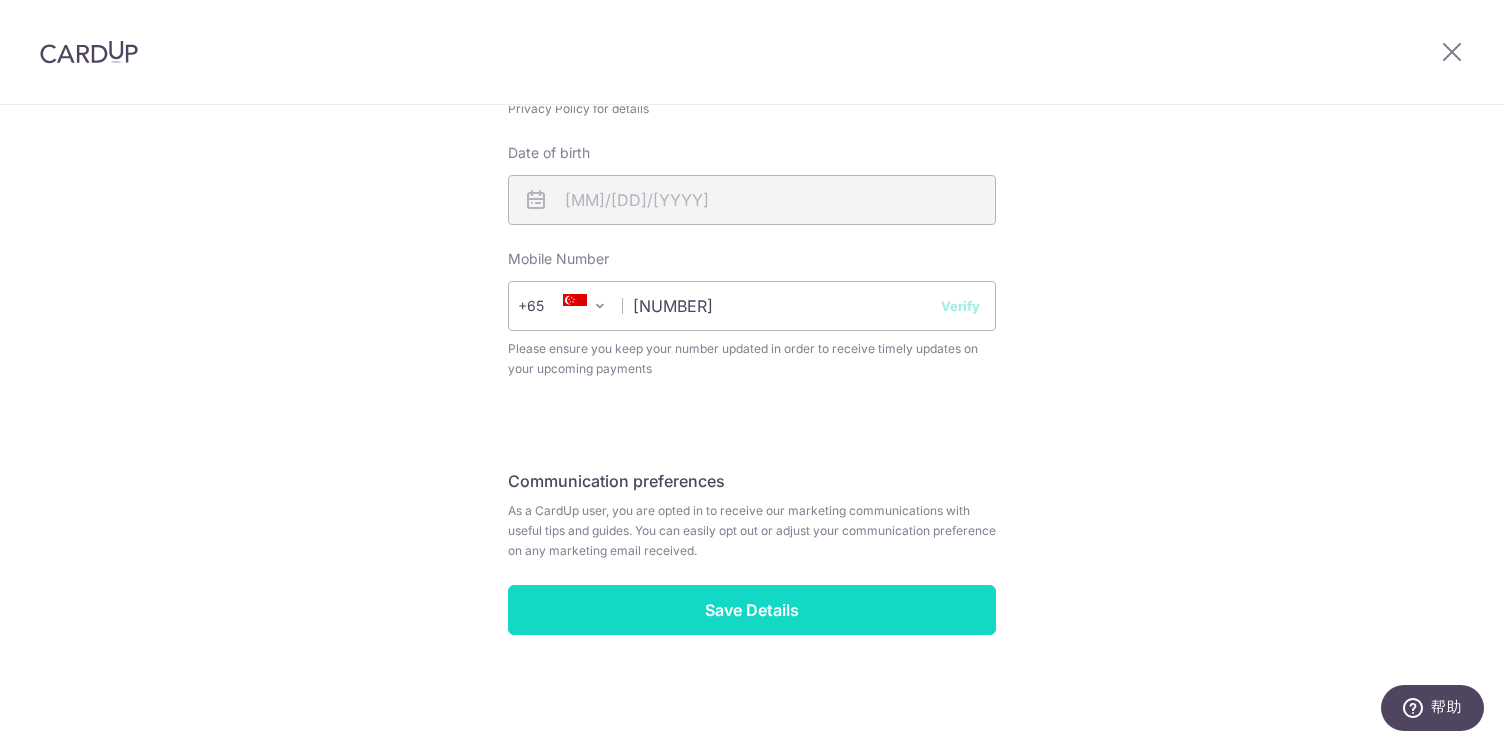 click on "Save Details" at bounding box center (752, 610) 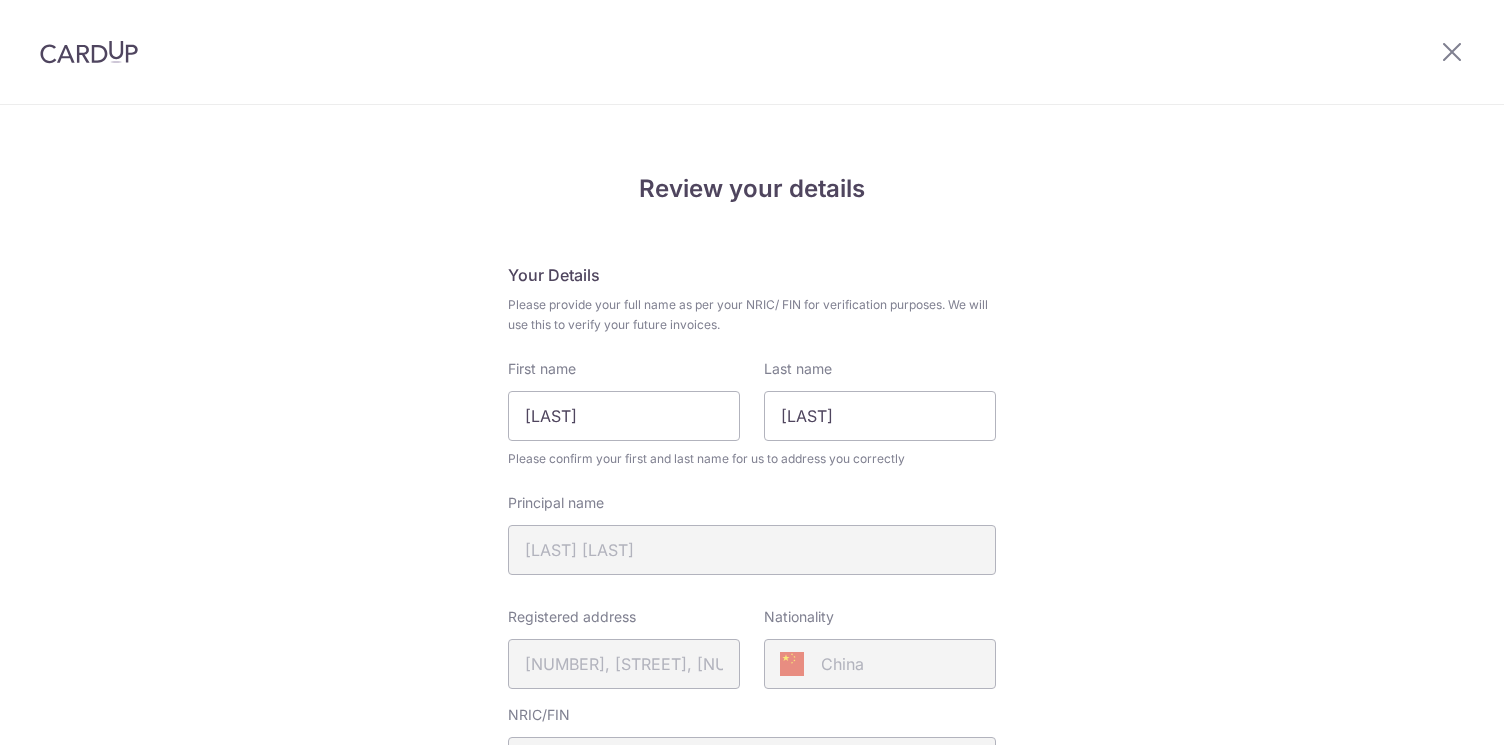scroll, scrollTop: 0, scrollLeft: 0, axis: both 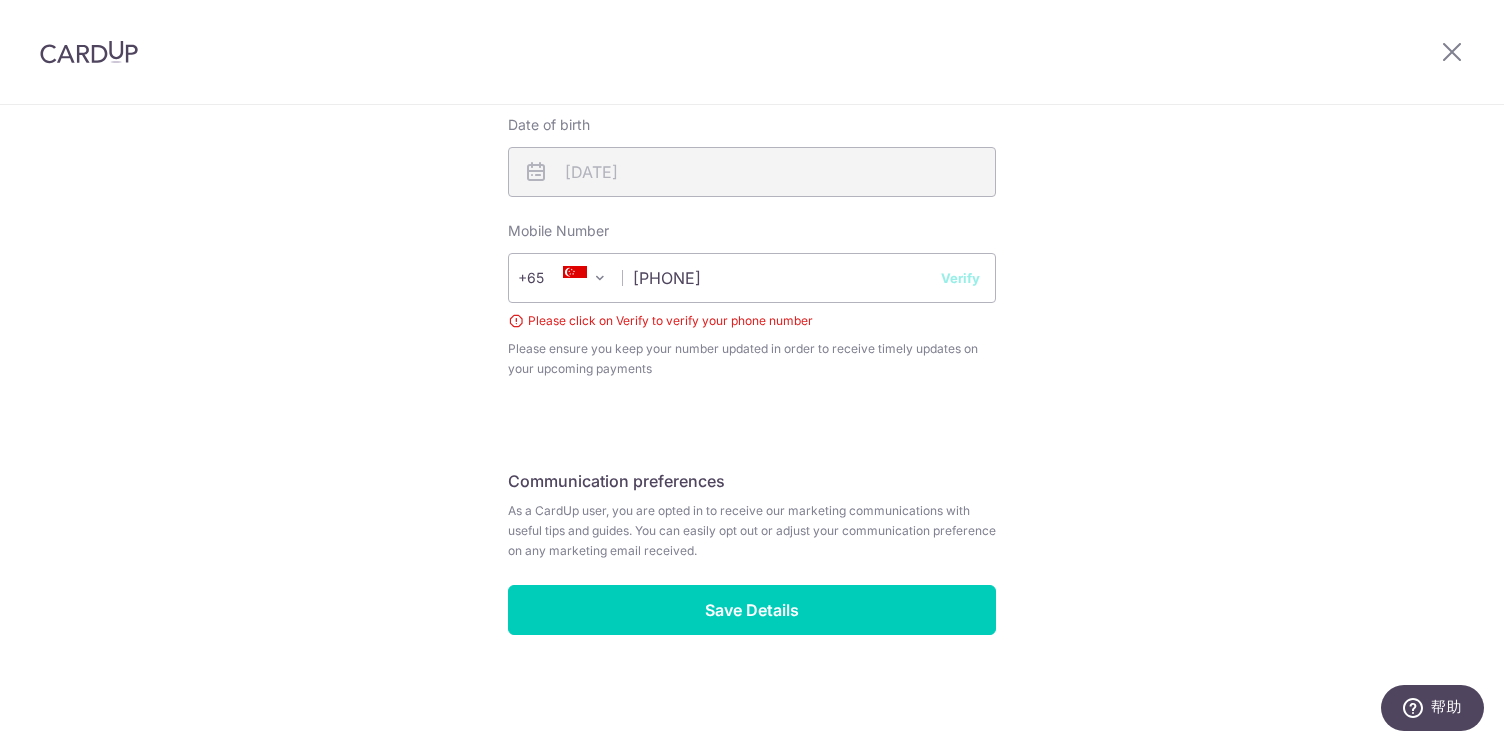 click on "Verify" at bounding box center [960, 278] 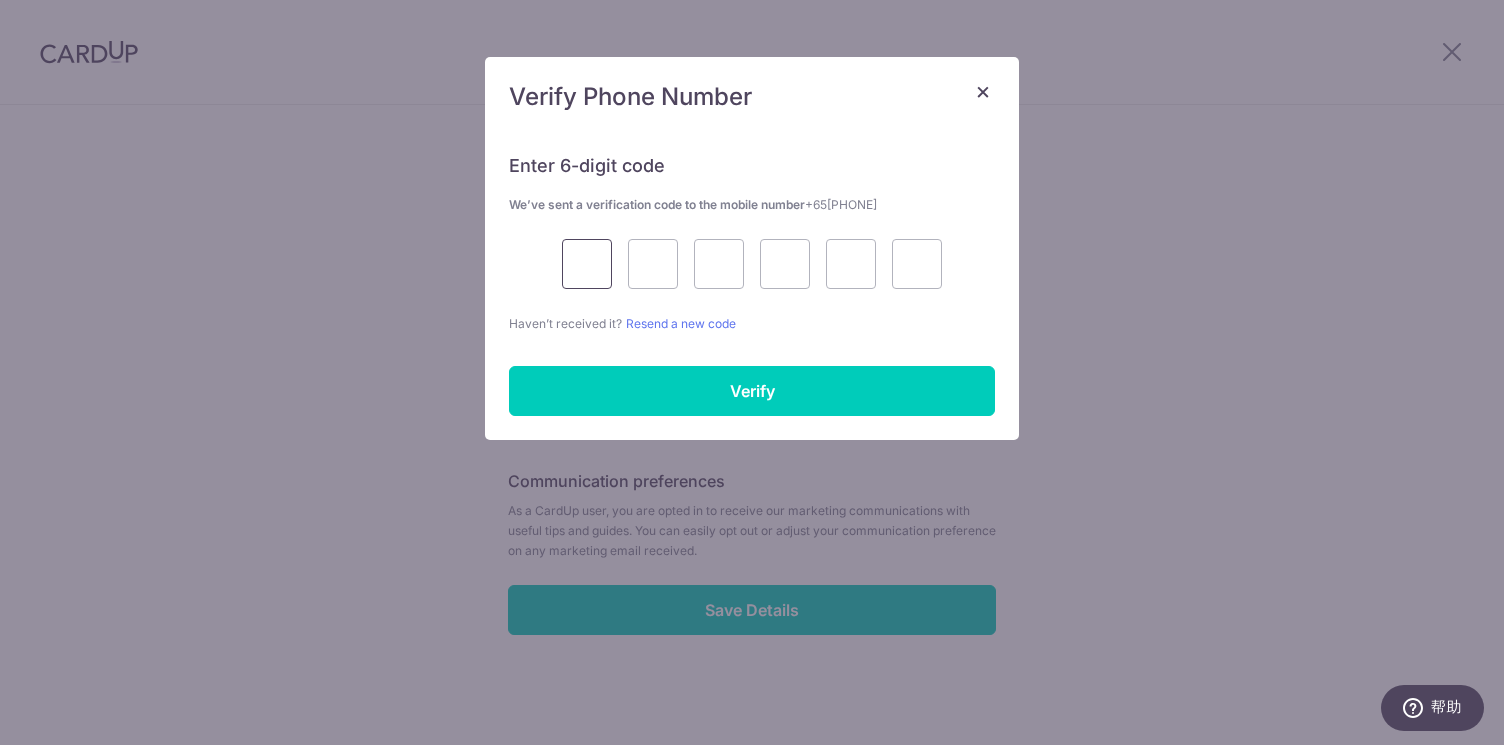 click at bounding box center (587, 264) 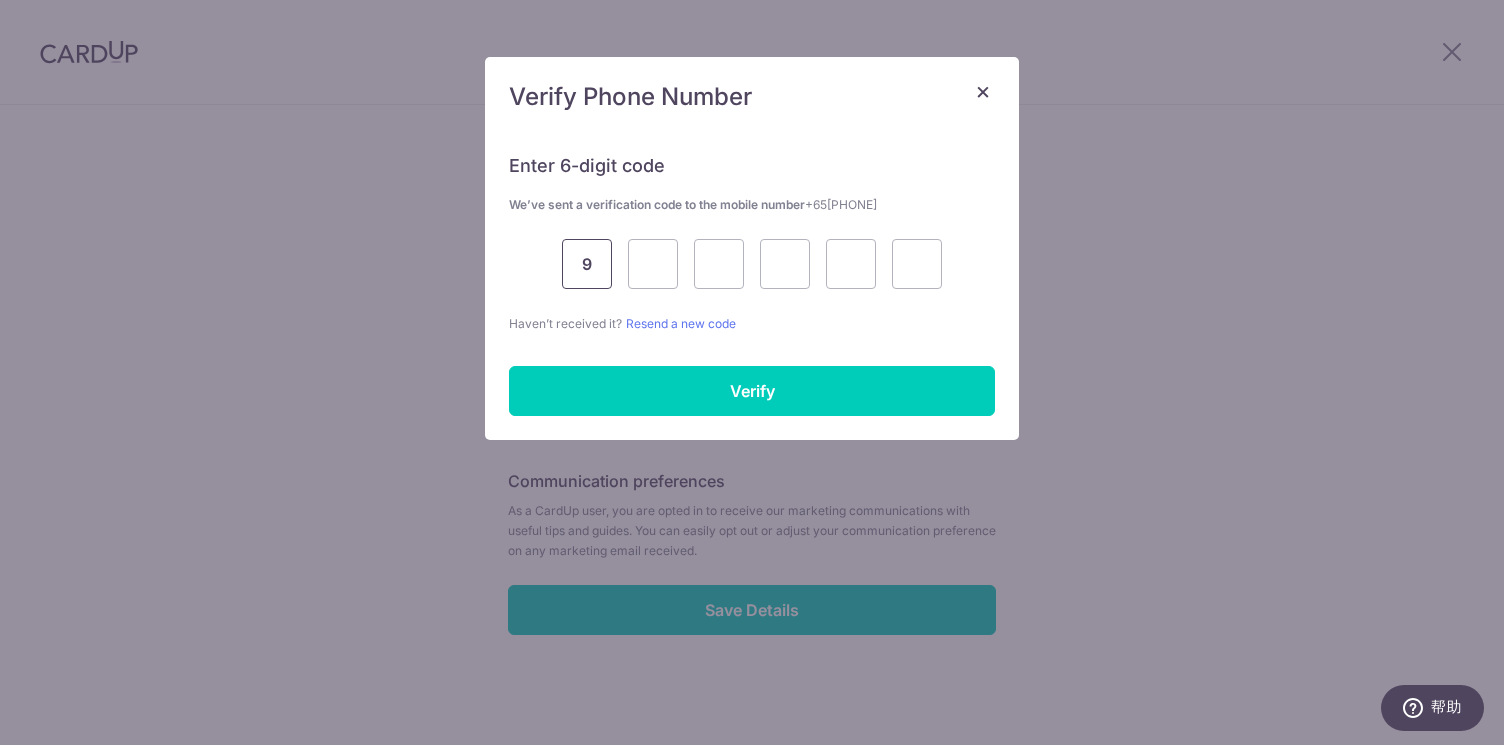 type on "9" 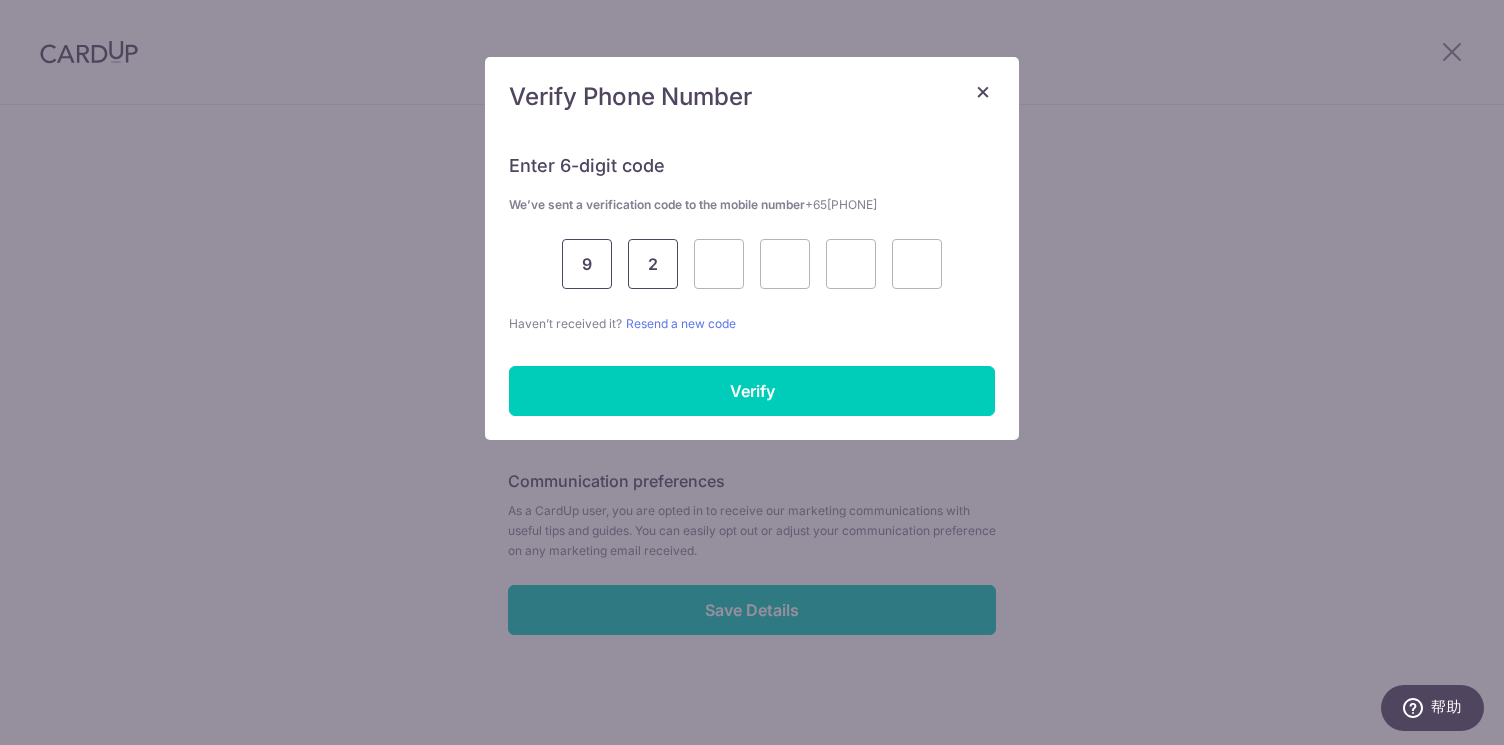 type on "2" 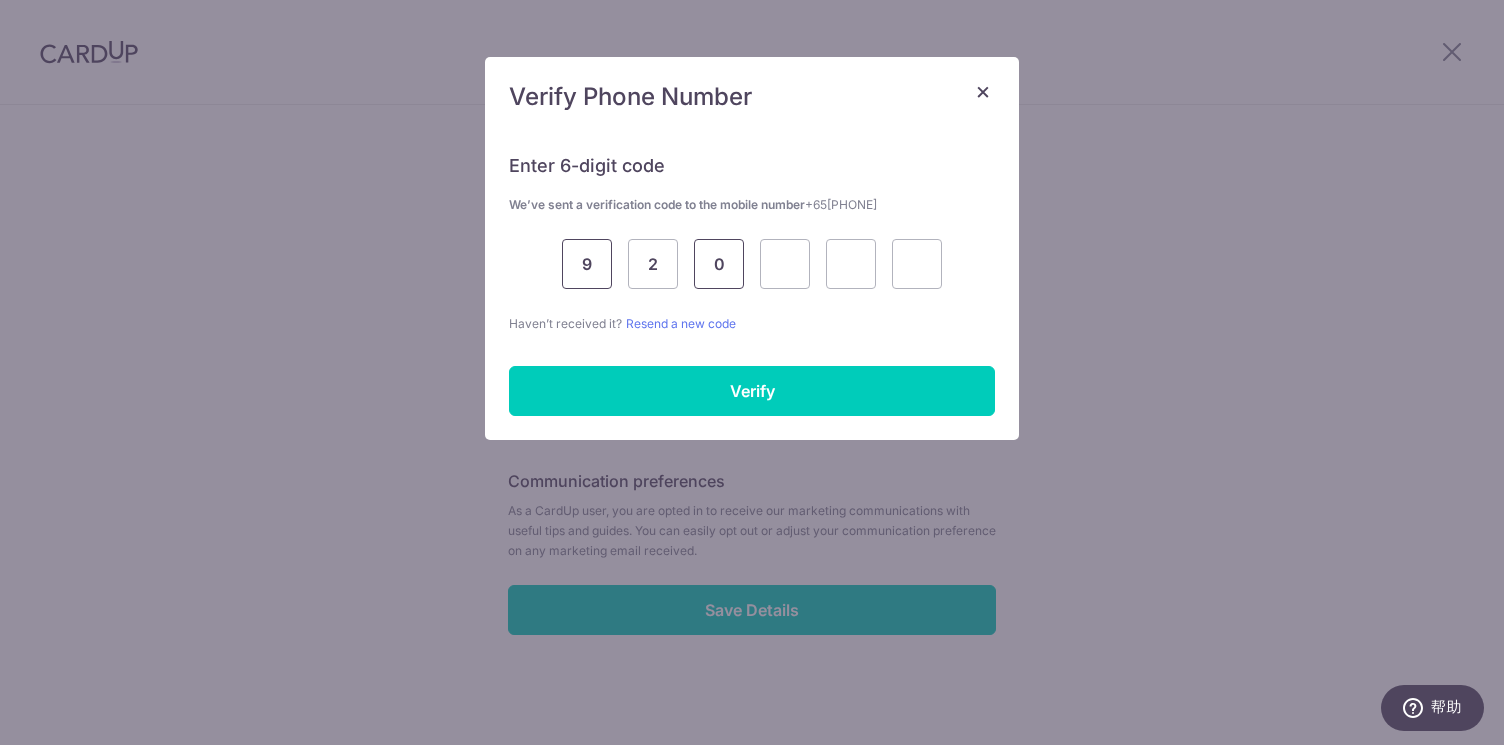 type on "0" 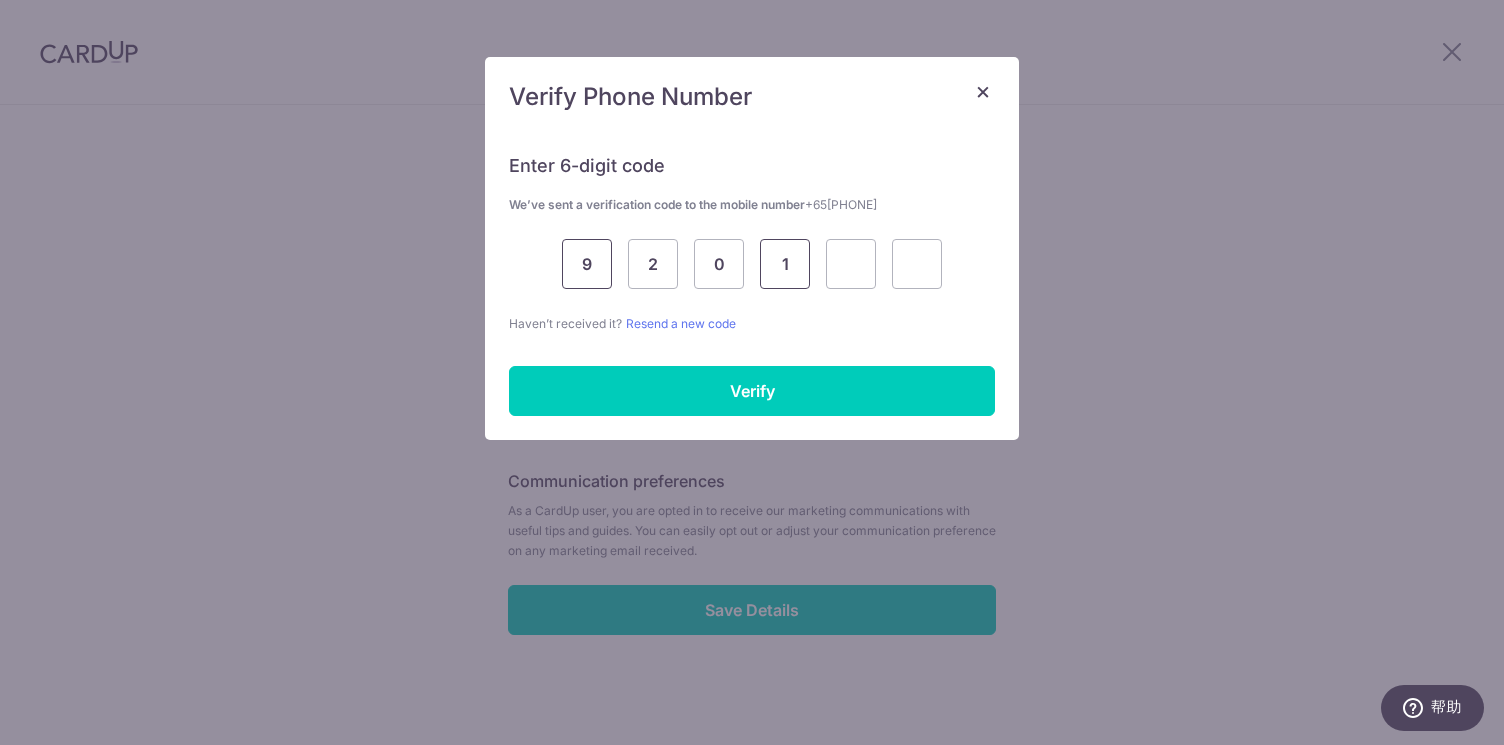 type on "1" 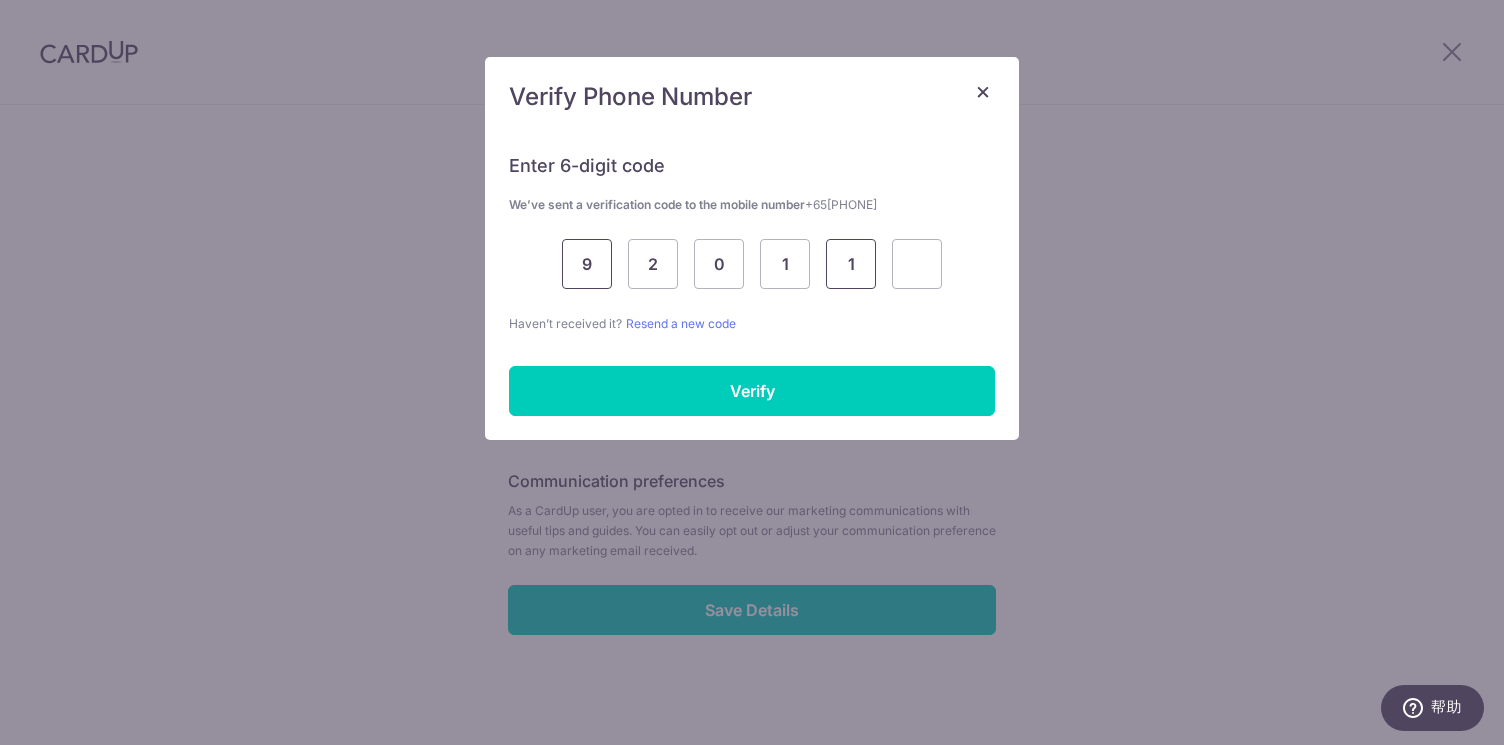 type on "1" 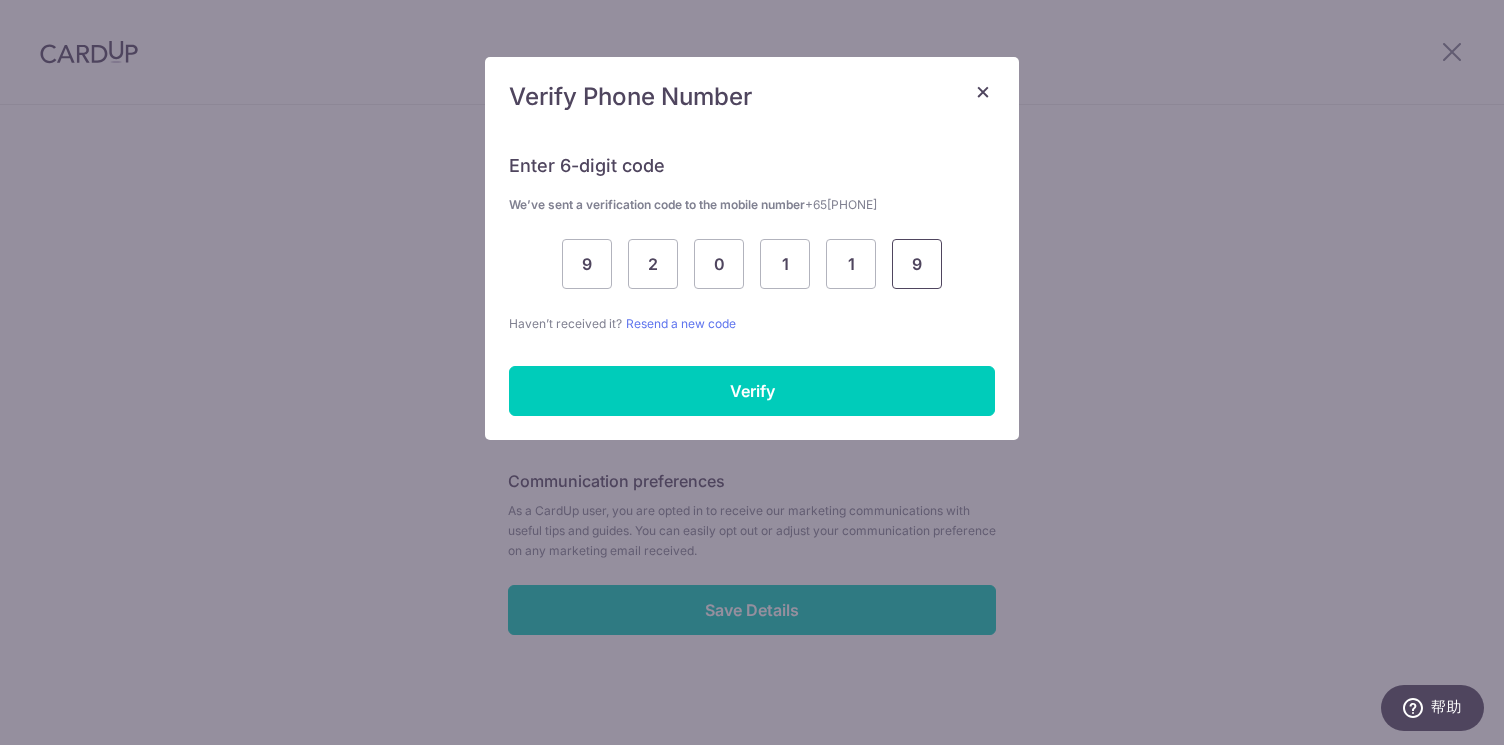type on "9" 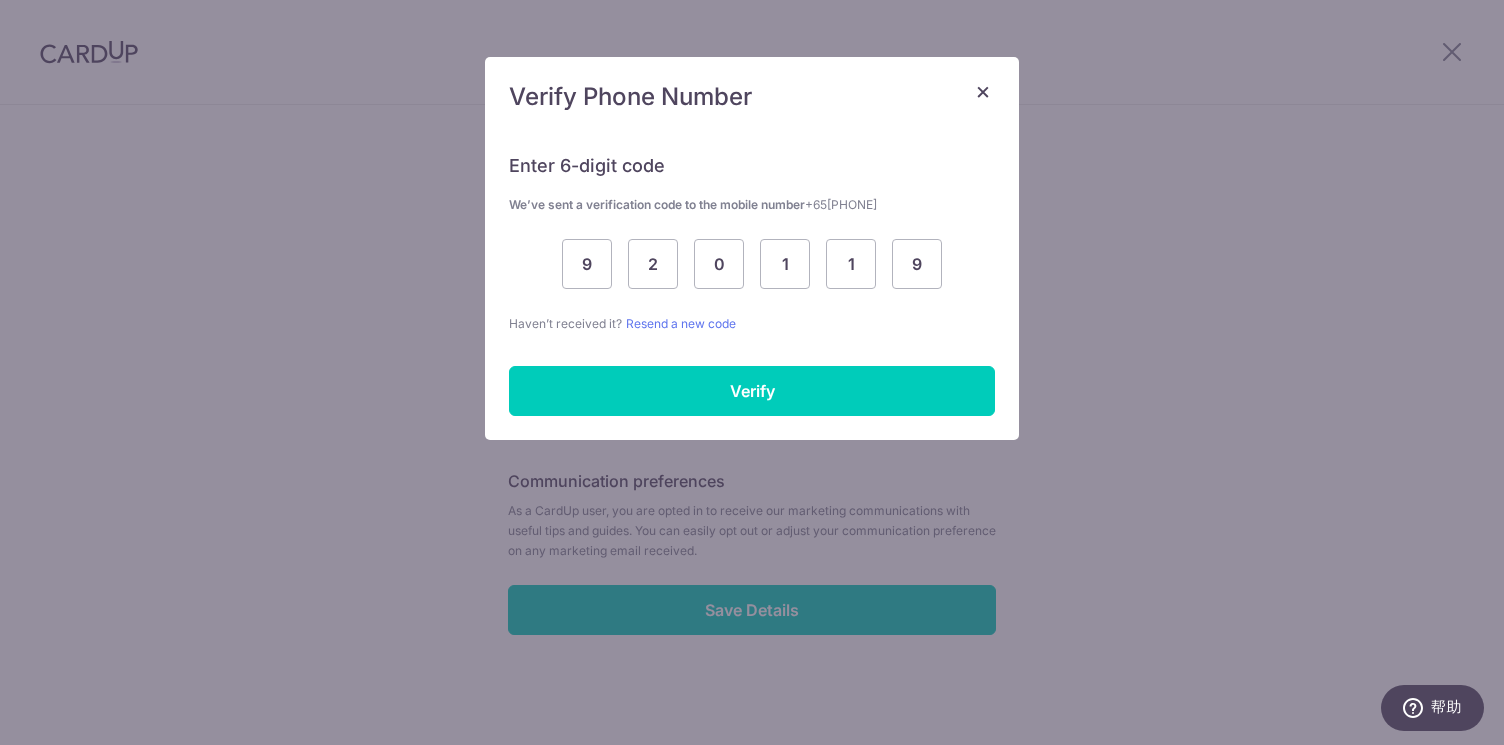 click on "Haven’t received it?
Resend a new code" at bounding box center [752, 323] 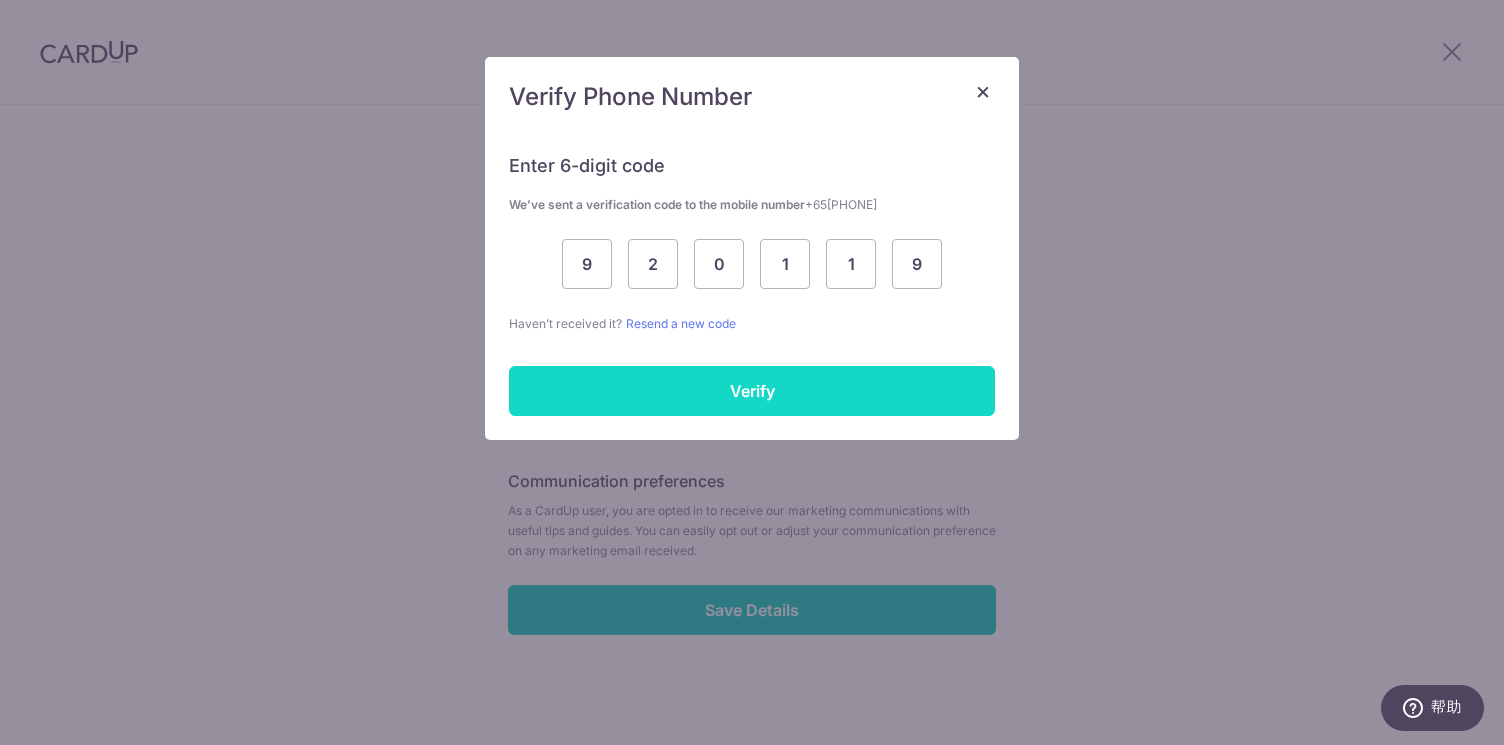 click on "Verify" at bounding box center (752, 391) 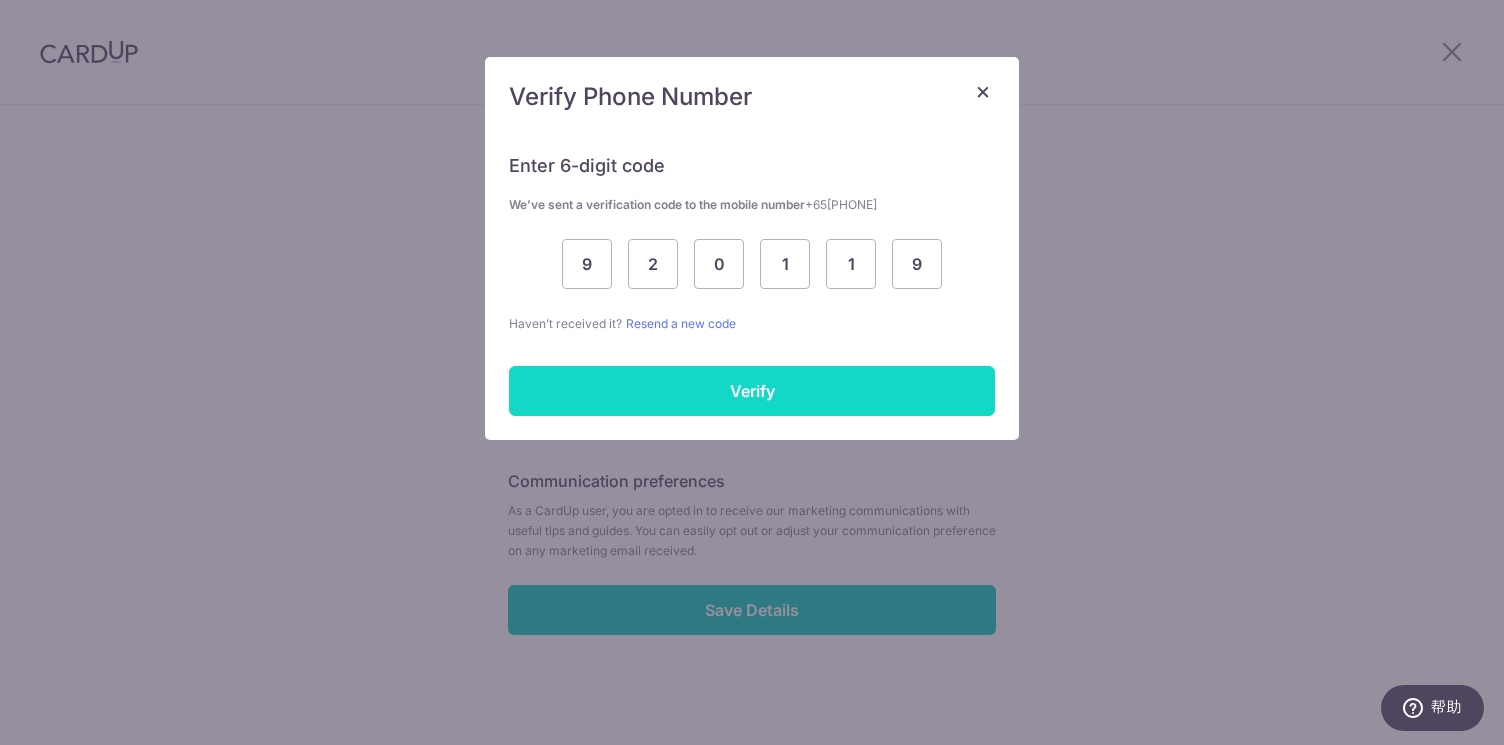 scroll, scrollTop: 736, scrollLeft: 0, axis: vertical 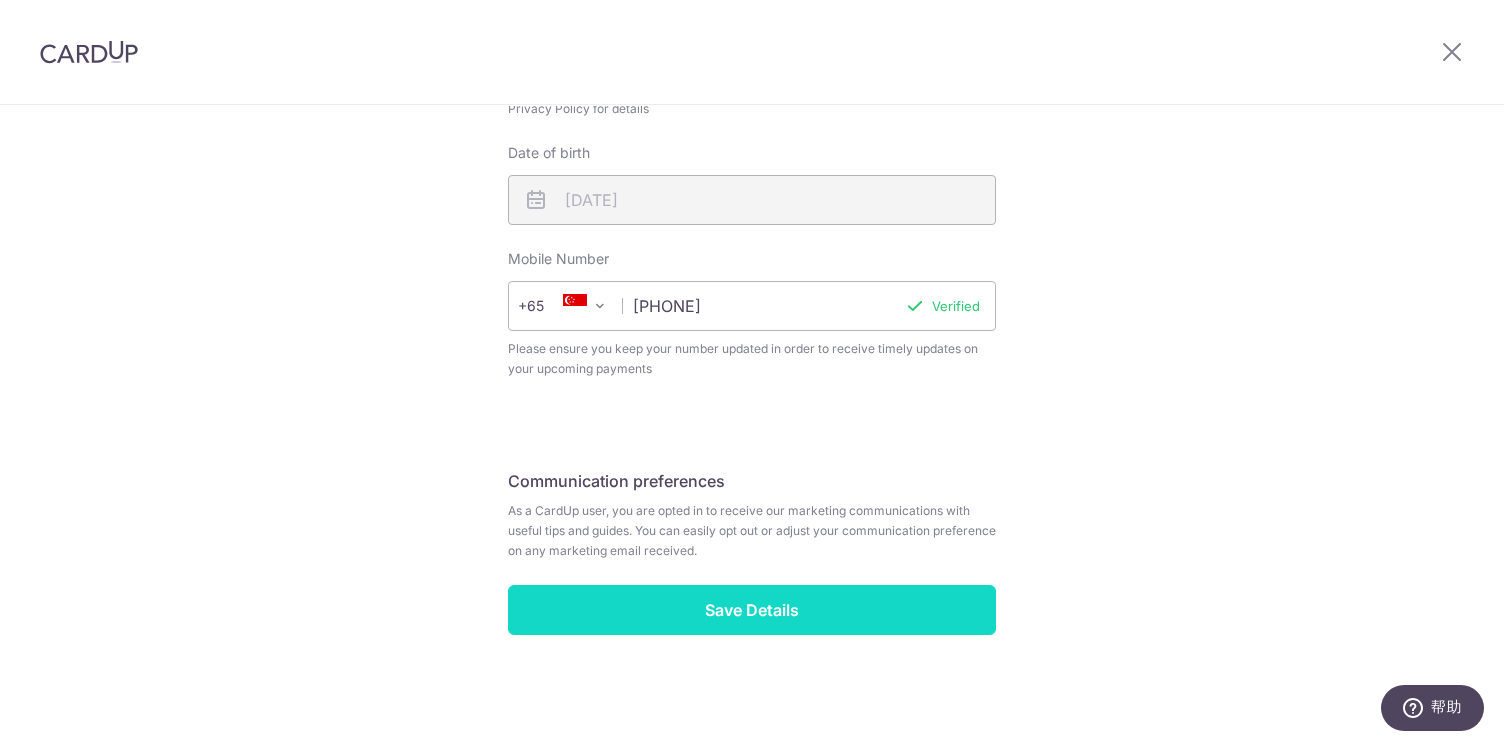 click on "Save Details" at bounding box center (752, 610) 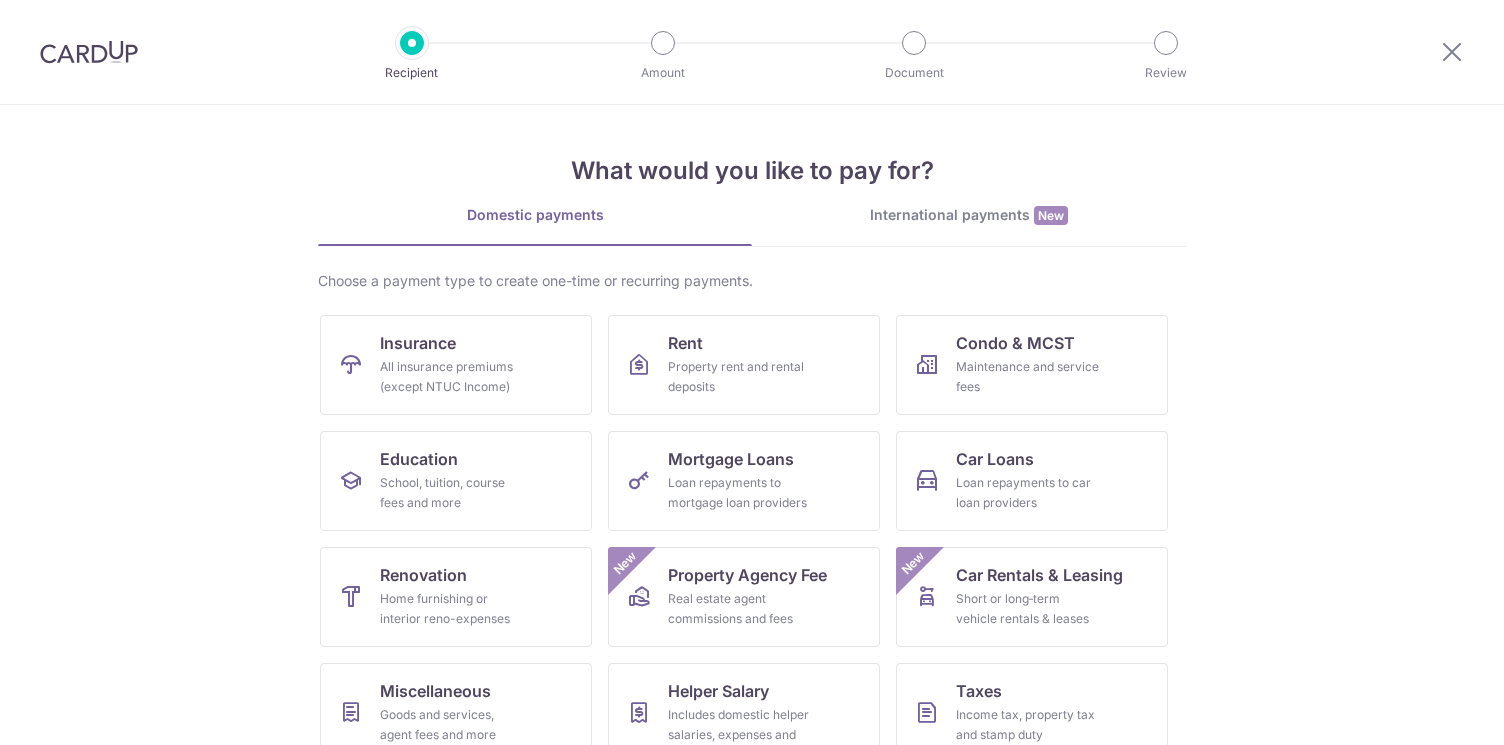 scroll, scrollTop: 0, scrollLeft: 0, axis: both 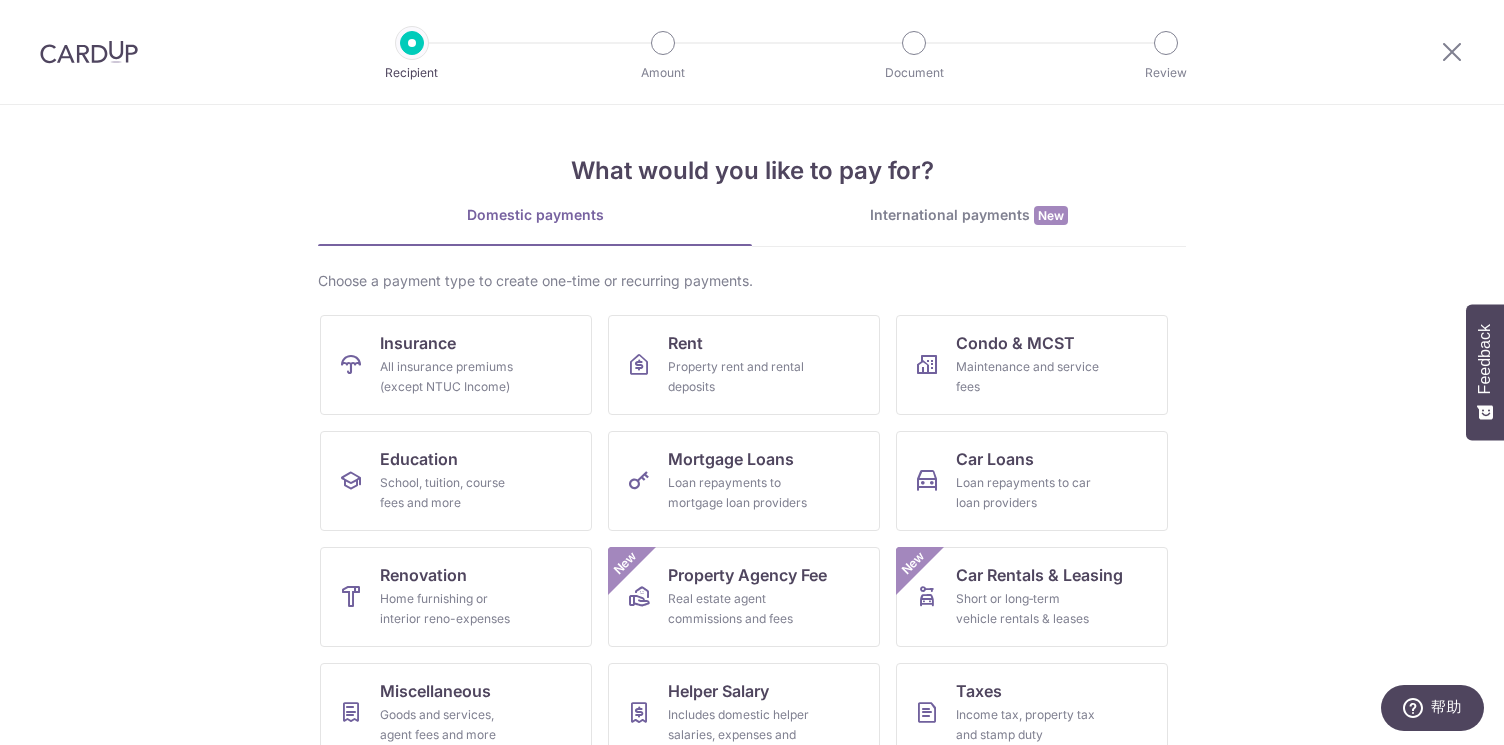 click on "International payments
New" at bounding box center (969, 215) 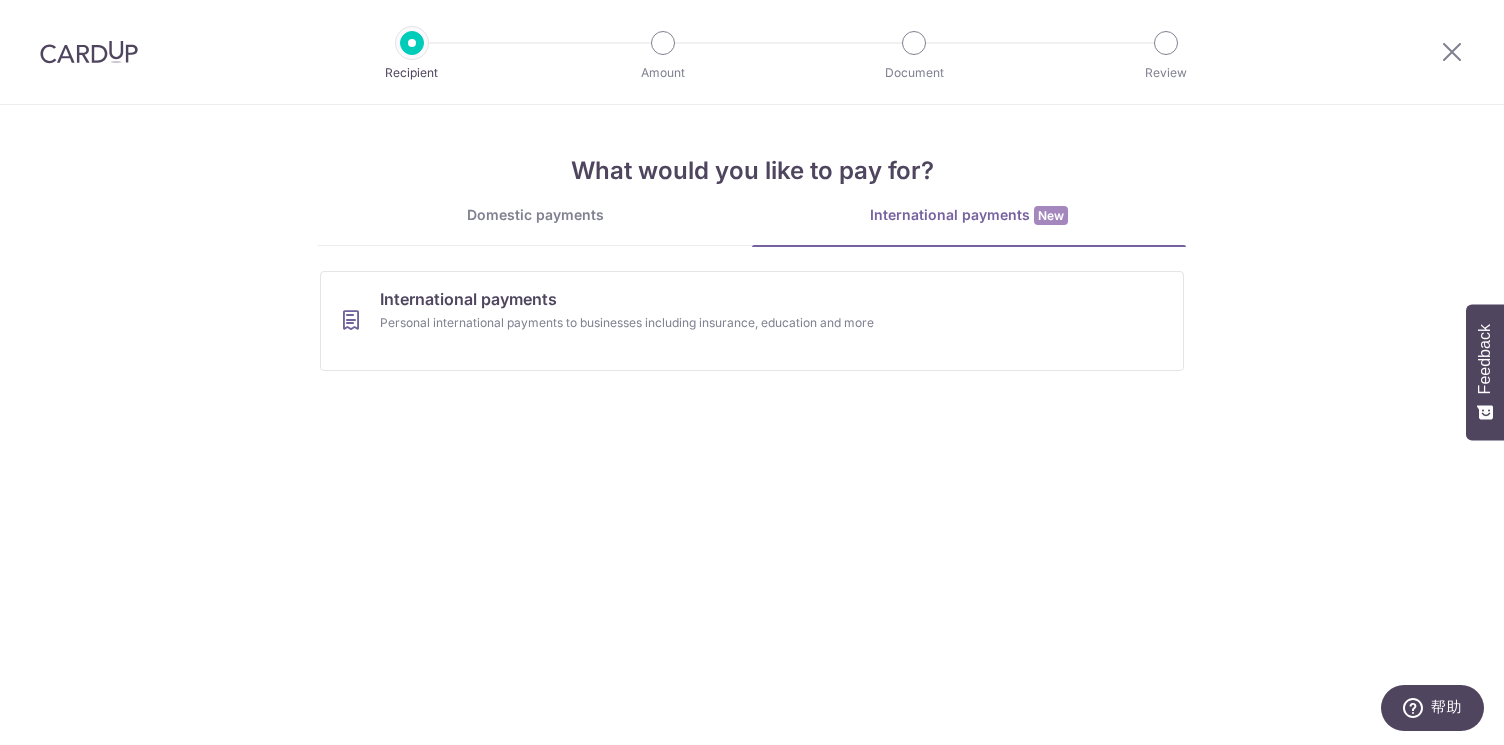 click on "Domestic payments" at bounding box center [535, 215] 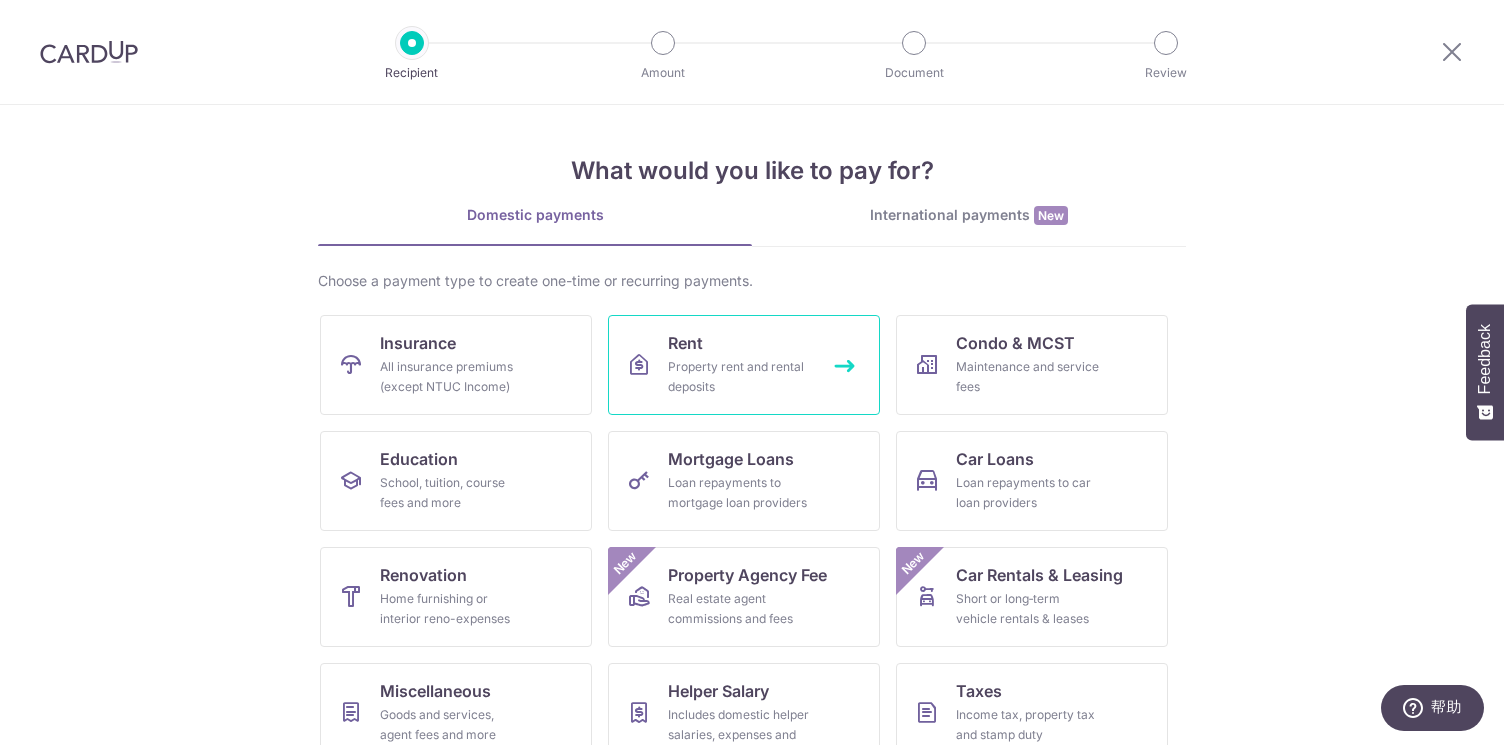 click on "Property rent and rental deposits" at bounding box center (740, 377) 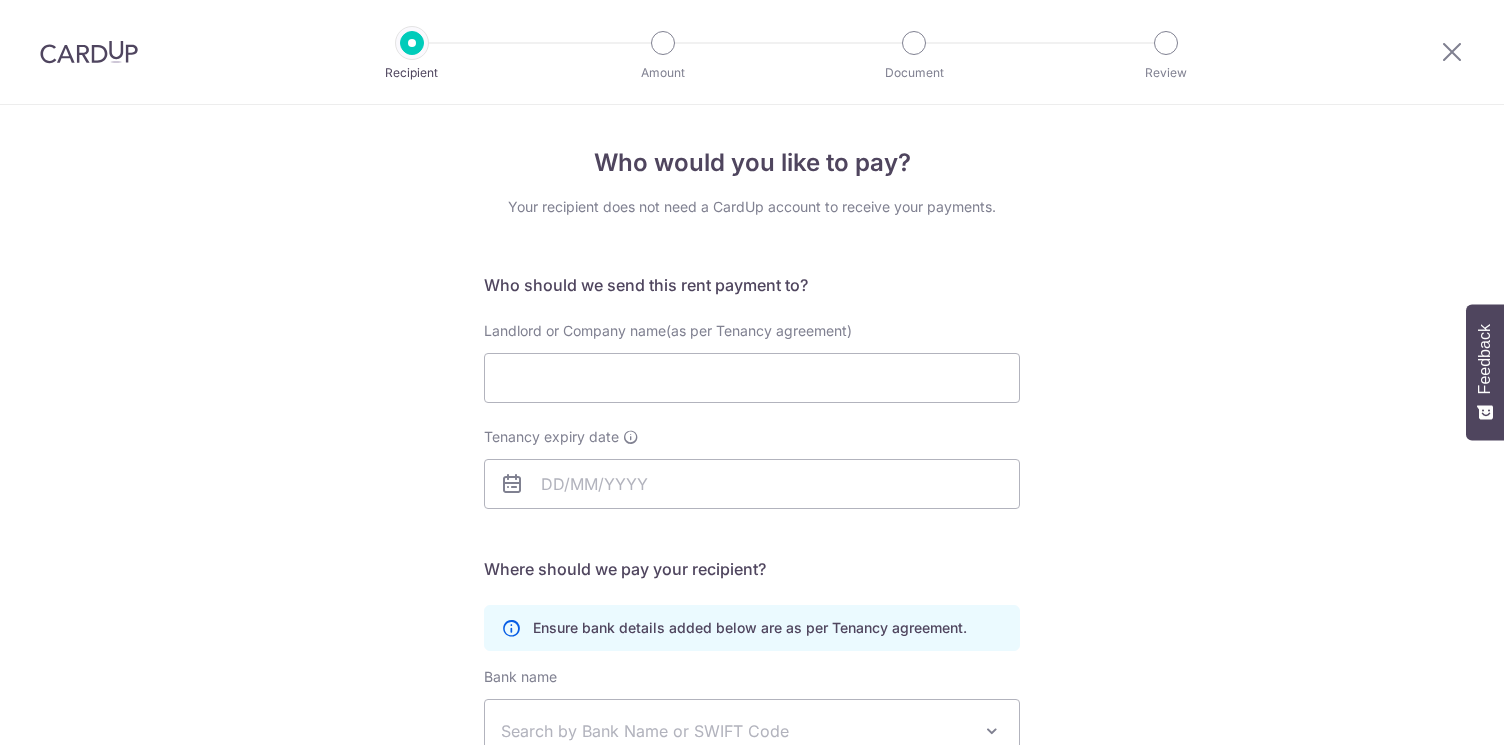 scroll, scrollTop: 0, scrollLeft: 0, axis: both 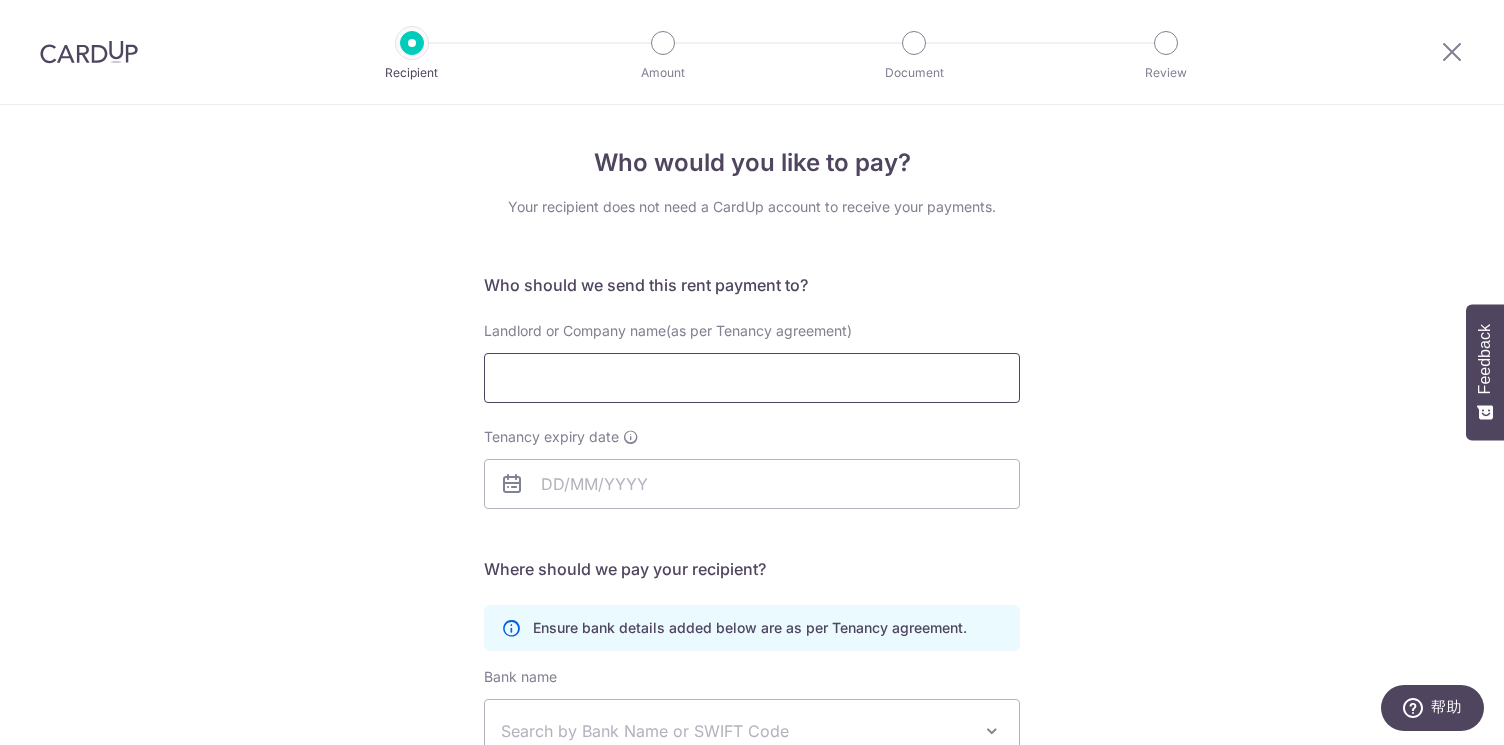 click on "Landlord or Company name(as per Tenancy agreement)" at bounding box center [752, 378] 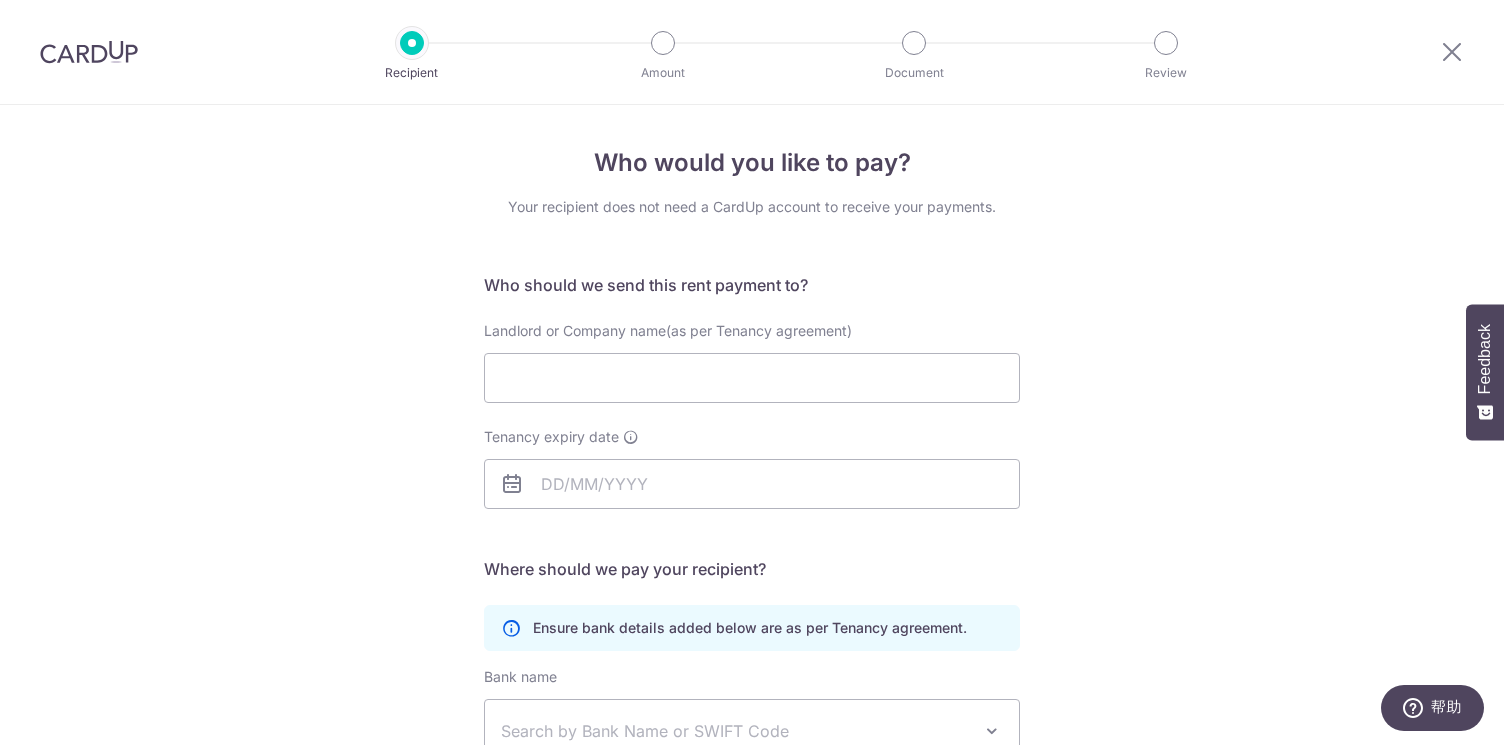 click on "Landlord or Company name(as per Tenancy agreement)" at bounding box center [668, 330] 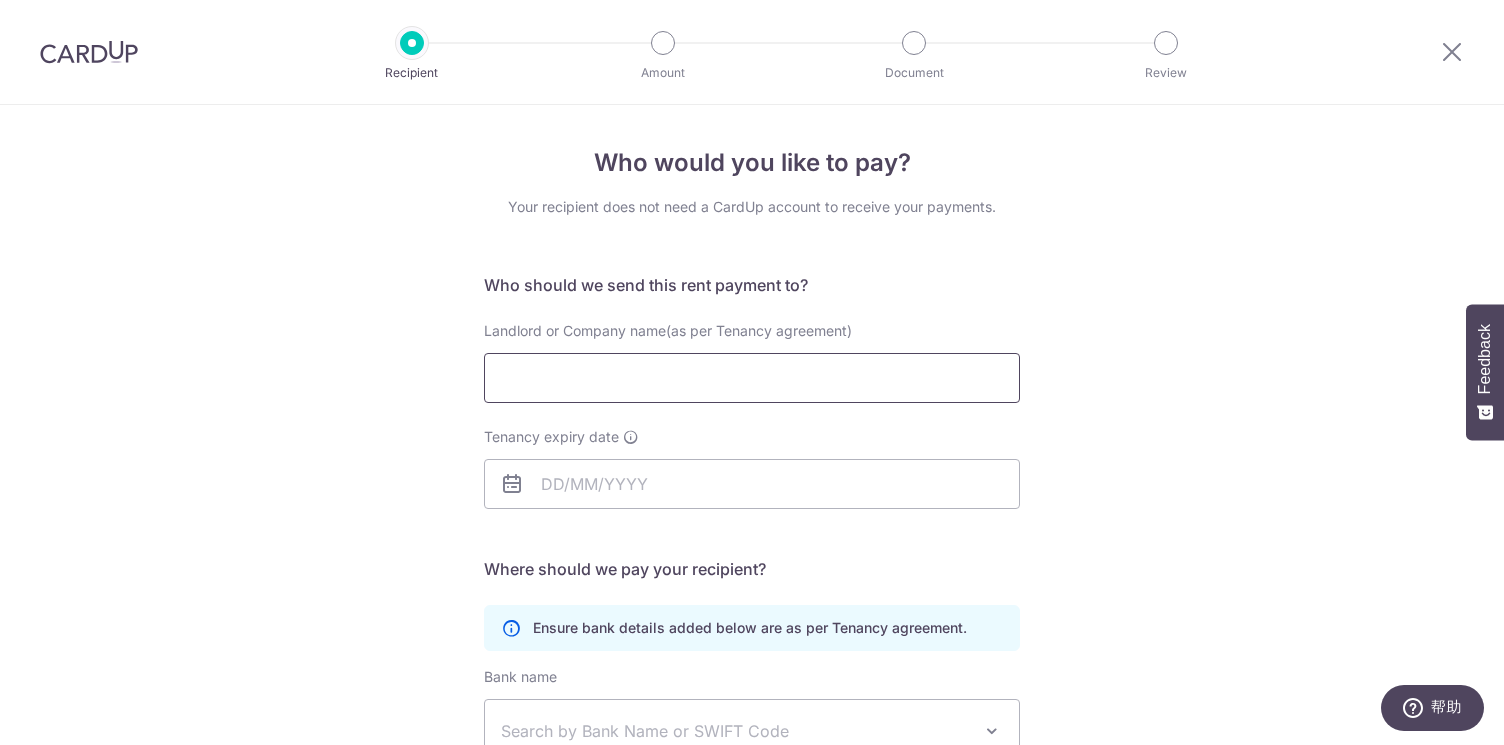click on "Landlord or Company name(as per Tenancy agreement)" at bounding box center [752, 378] 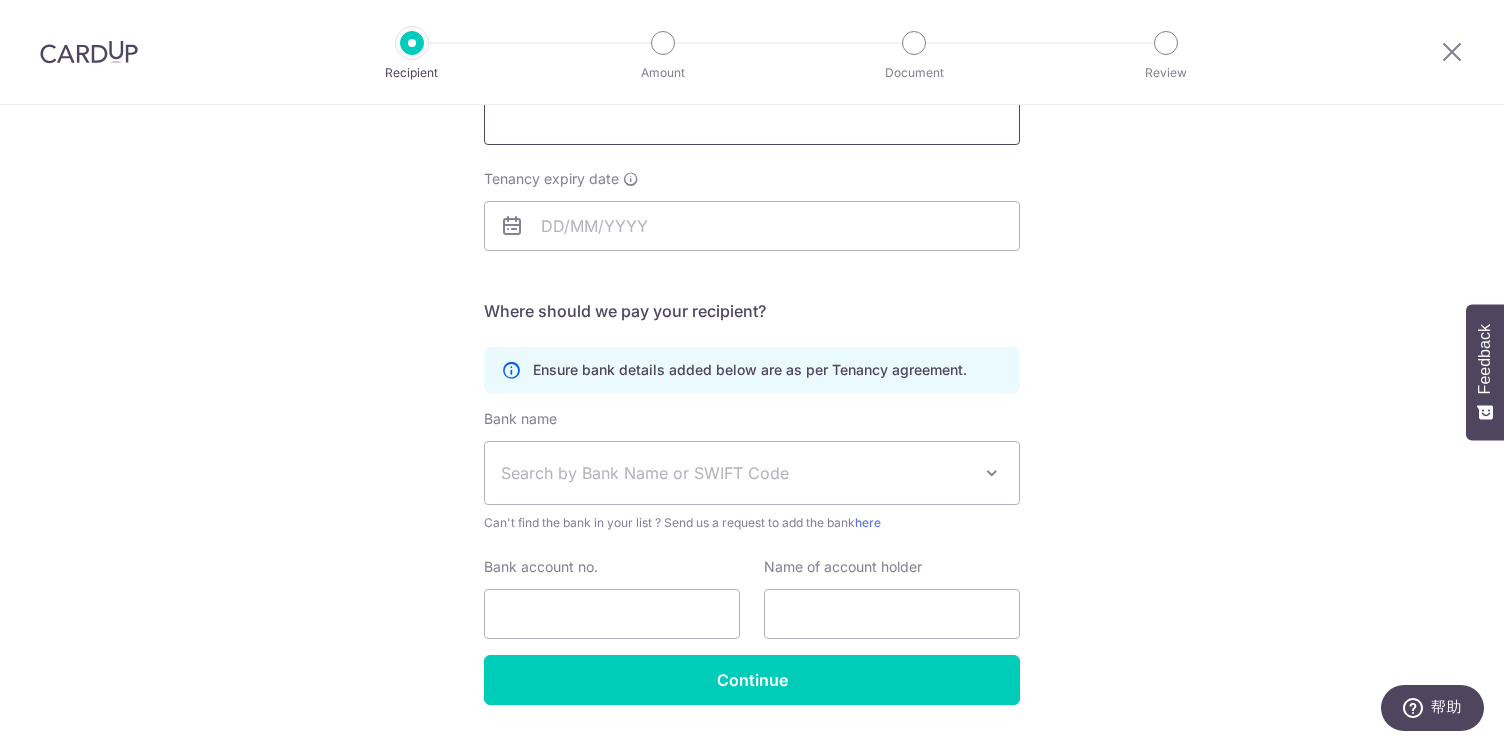 scroll, scrollTop: 312, scrollLeft: 0, axis: vertical 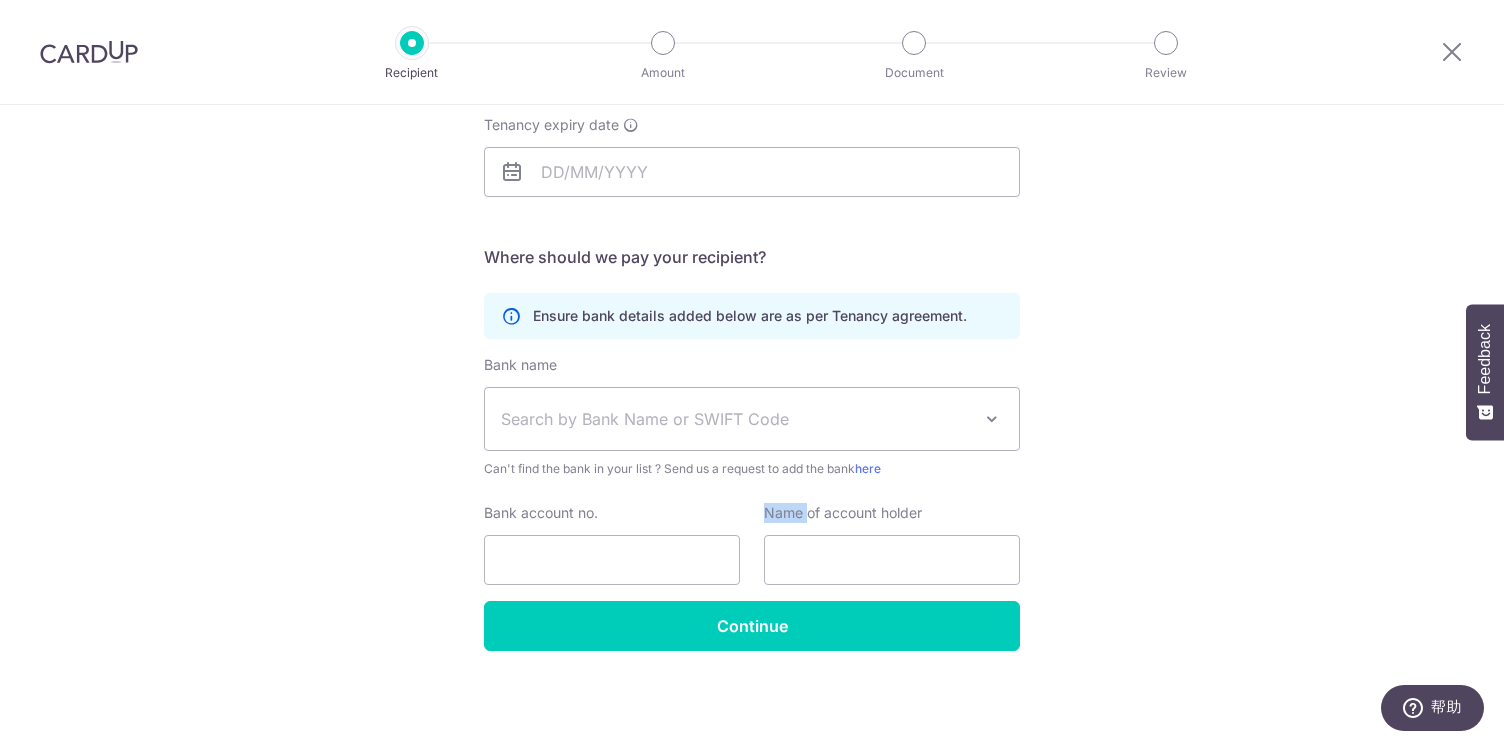drag, startPoint x: 767, startPoint y: 514, endPoint x: 805, endPoint y: 512, distance: 38.052597 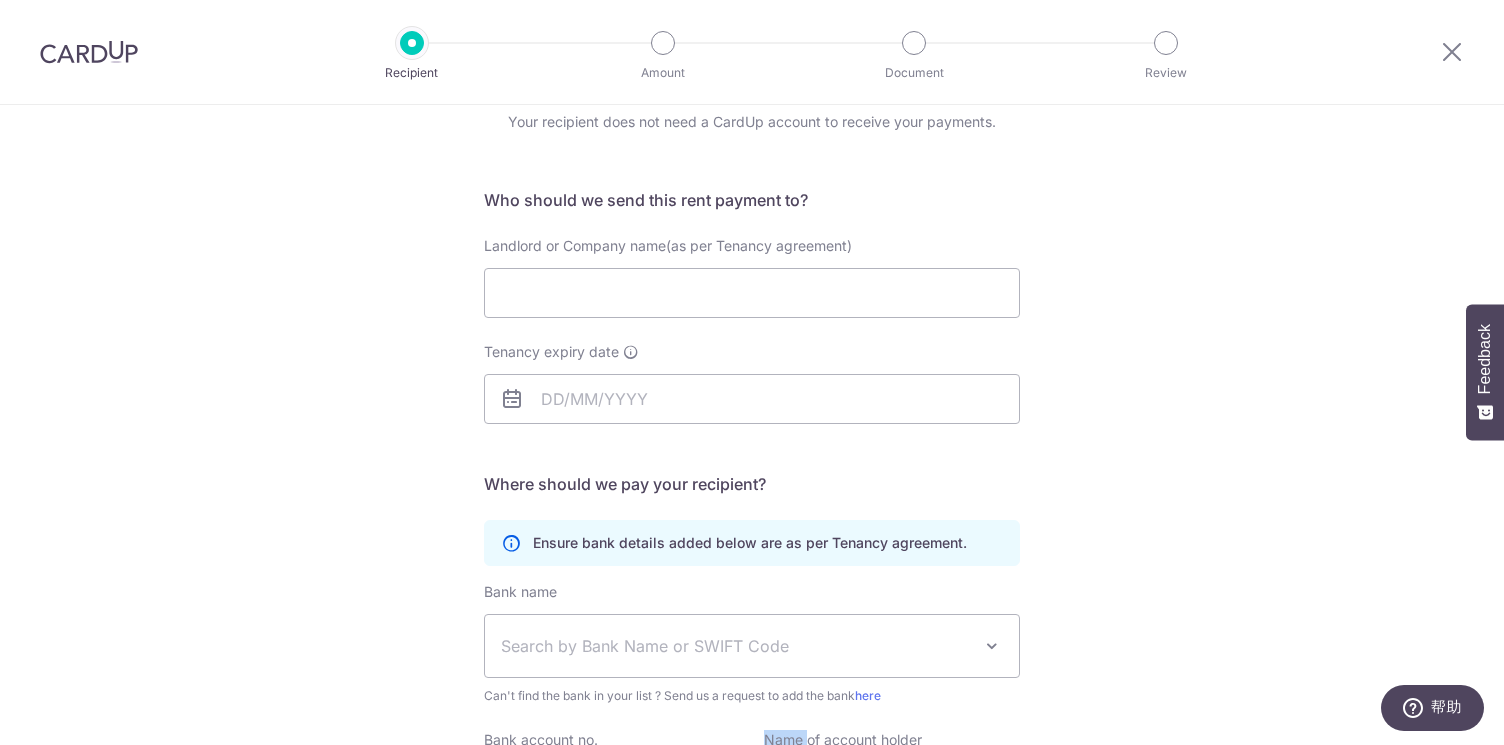 scroll, scrollTop: 312, scrollLeft: 0, axis: vertical 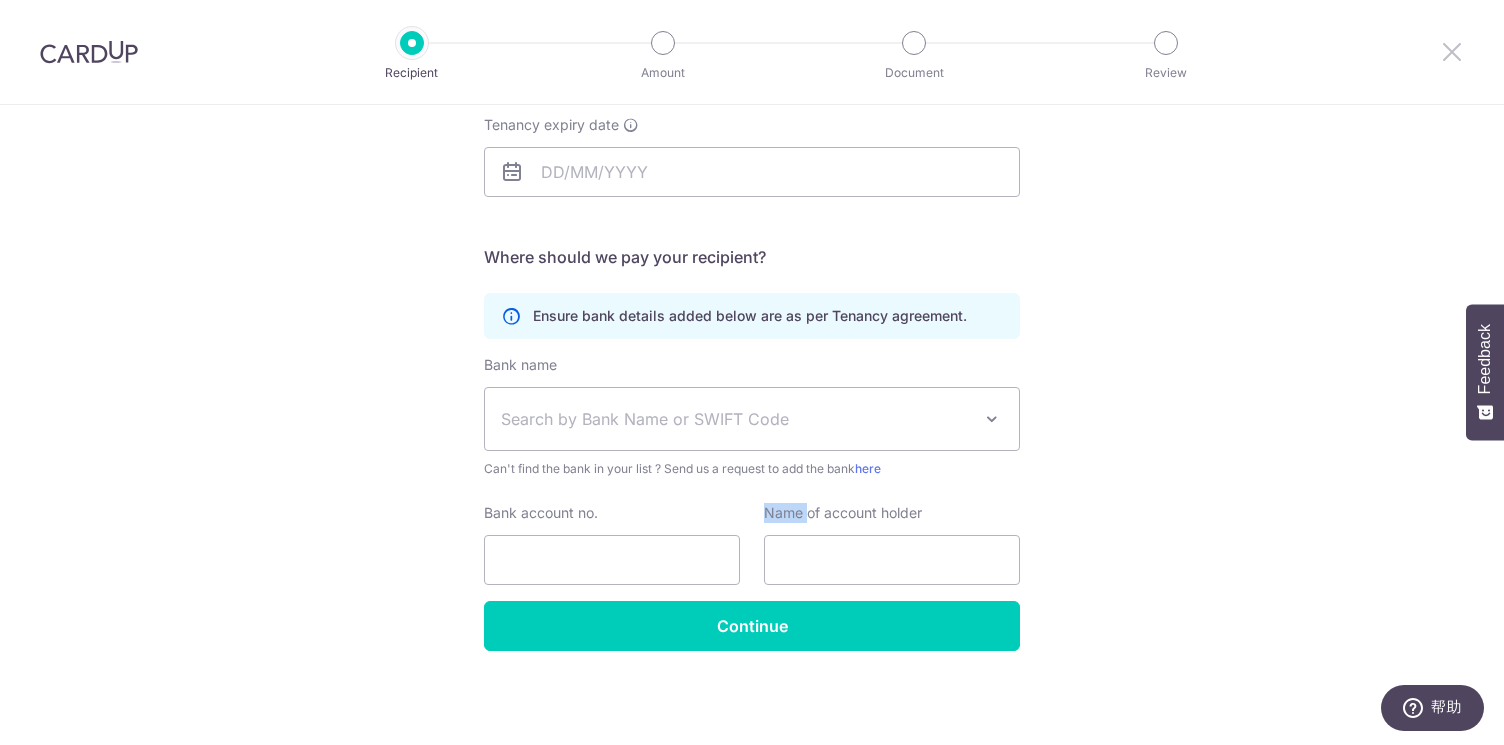 click at bounding box center [1452, 51] 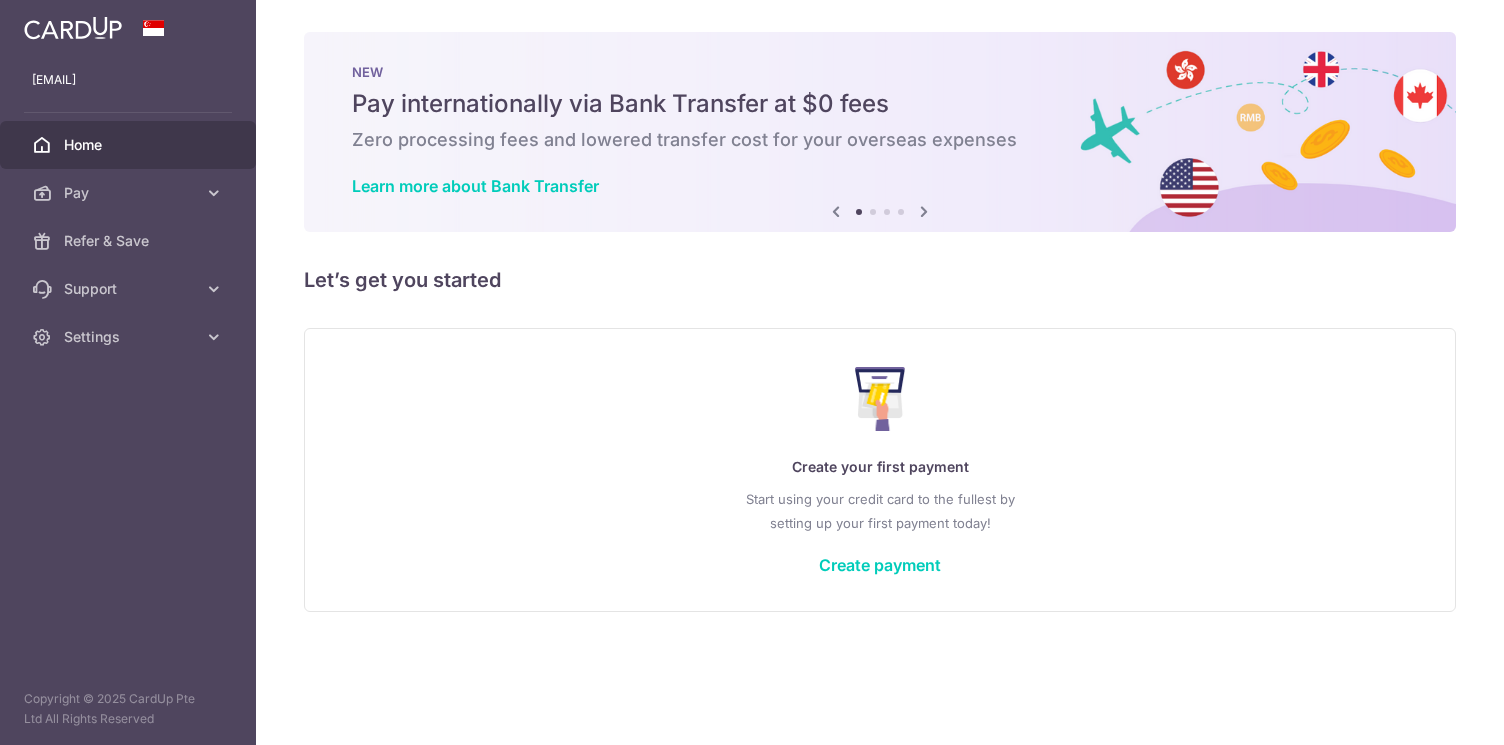 scroll, scrollTop: 0, scrollLeft: 0, axis: both 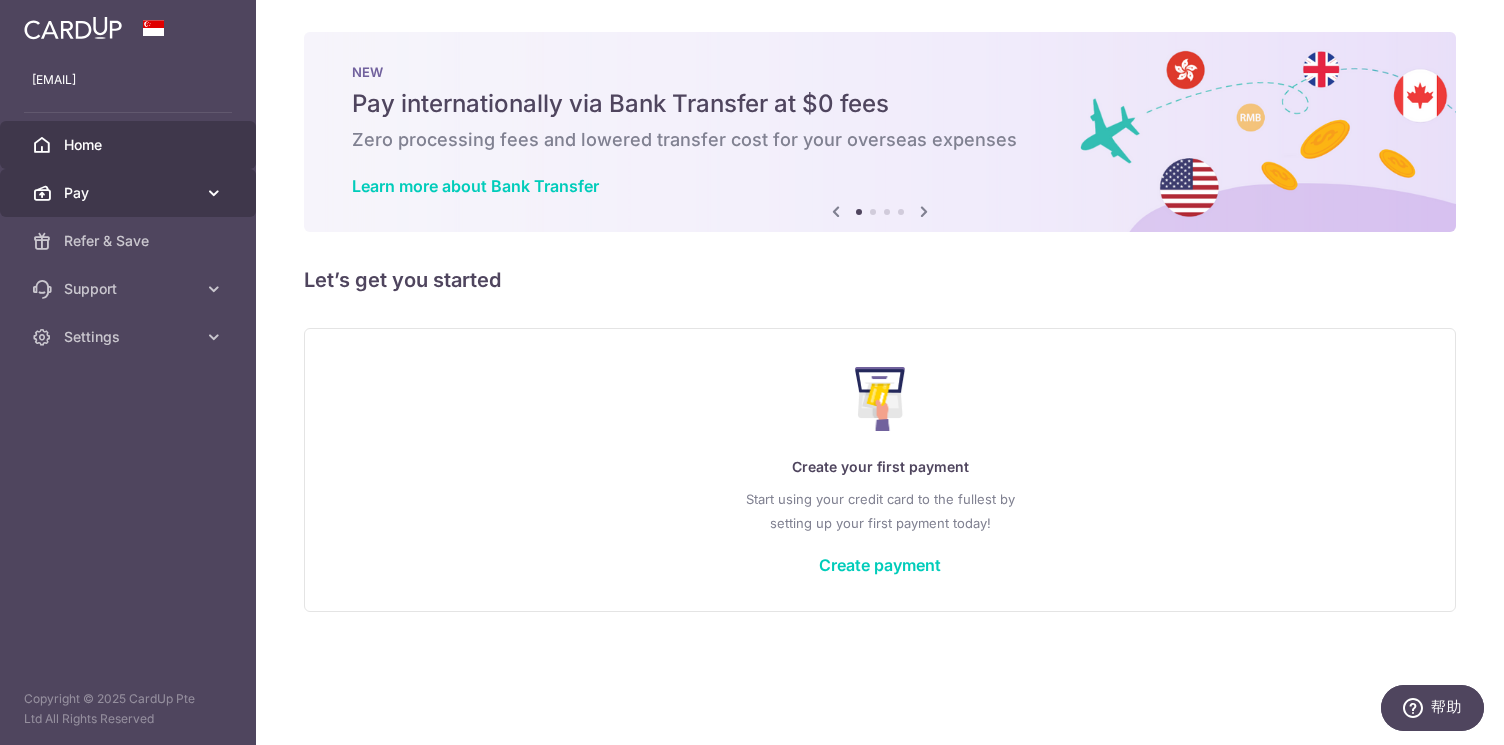 click on "Pay" at bounding box center (130, 193) 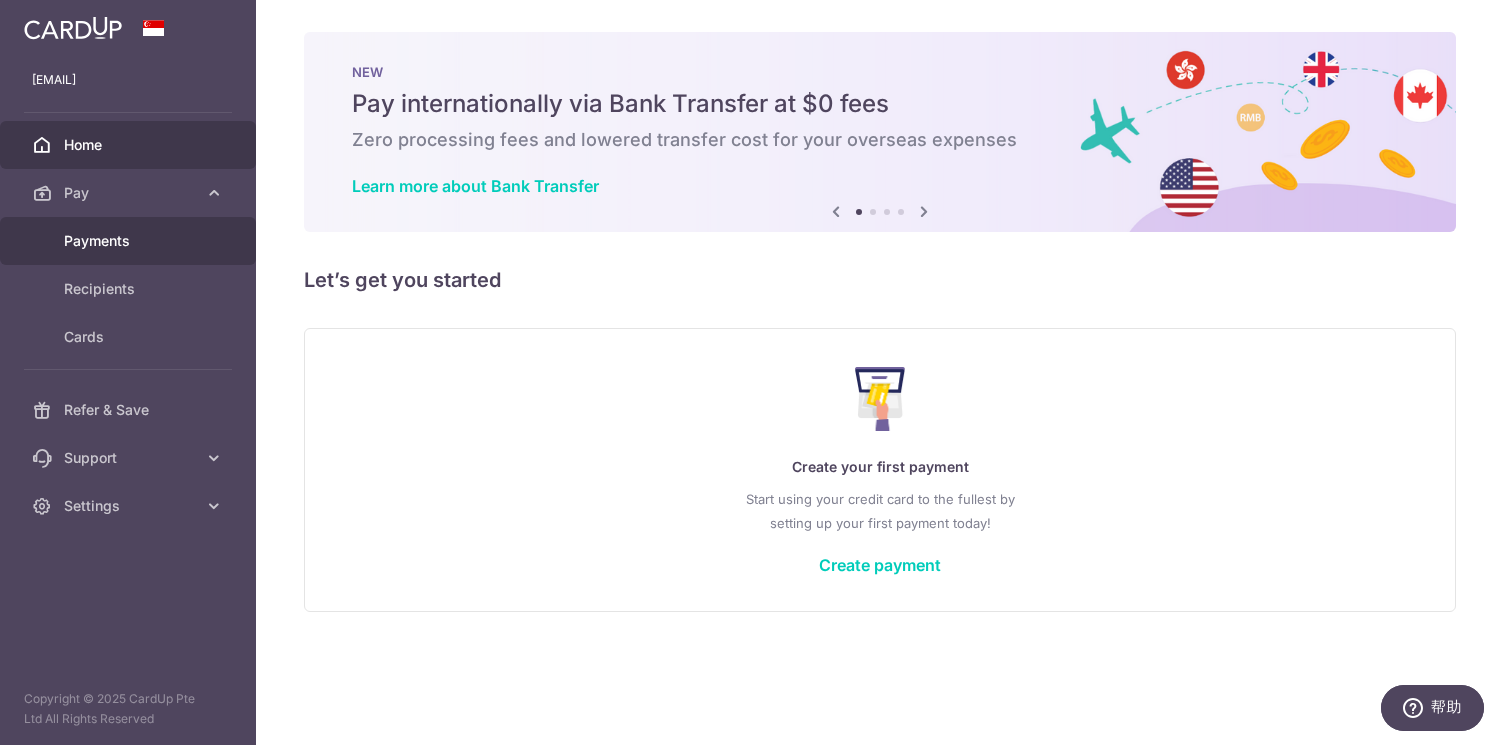 click on "Payments" at bounding box center (130, 241) 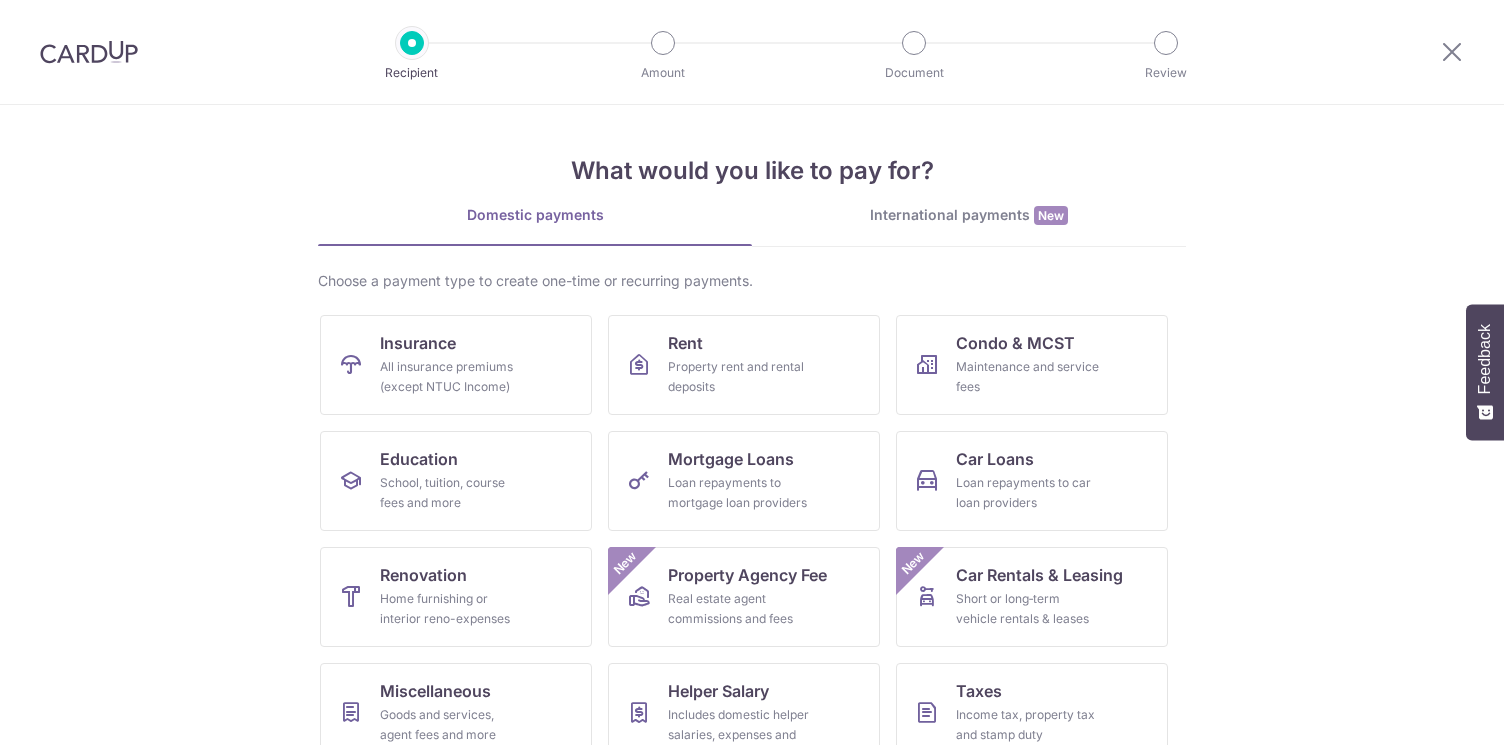 scroll, scrollTop: 0, scrollLeft: 0, axis: both 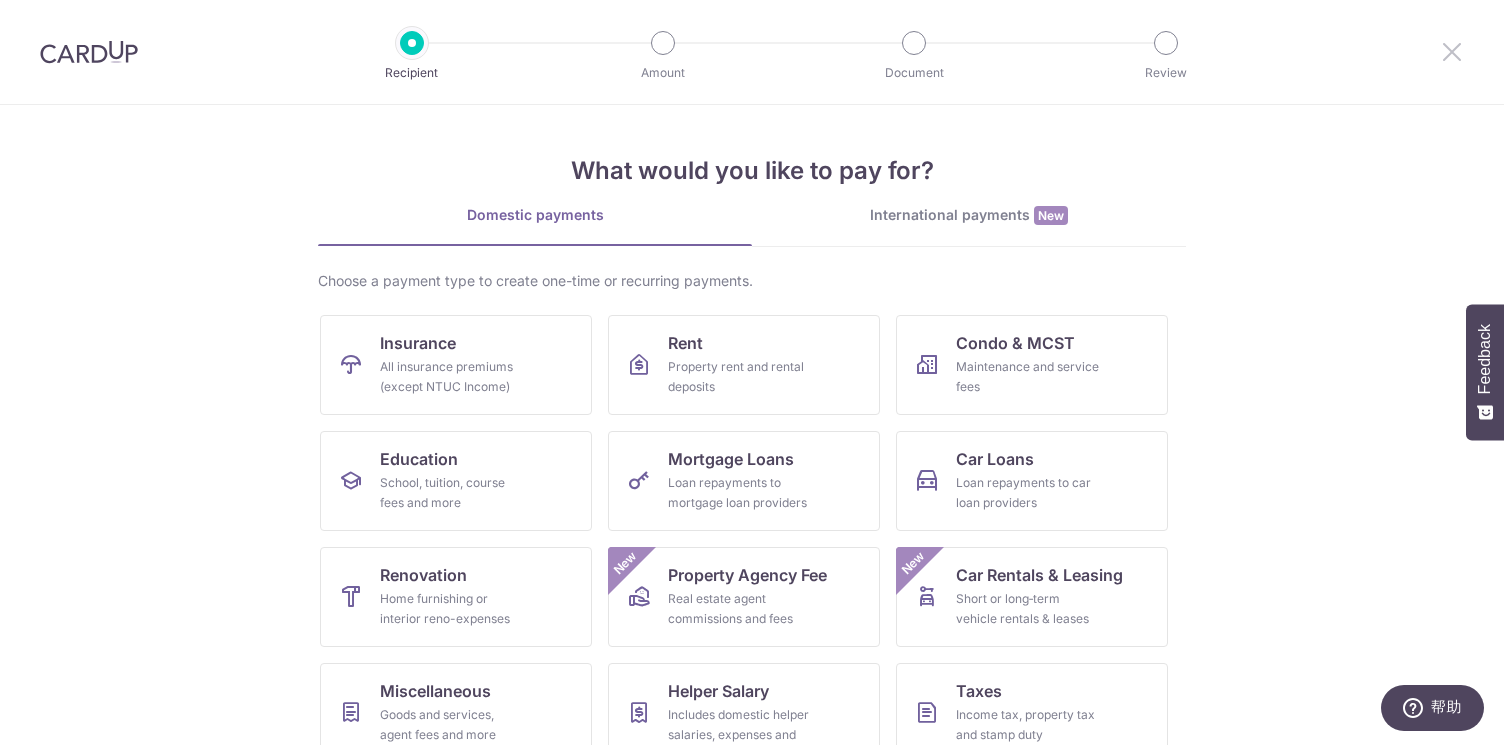 click at bounding box center (1452, 51) 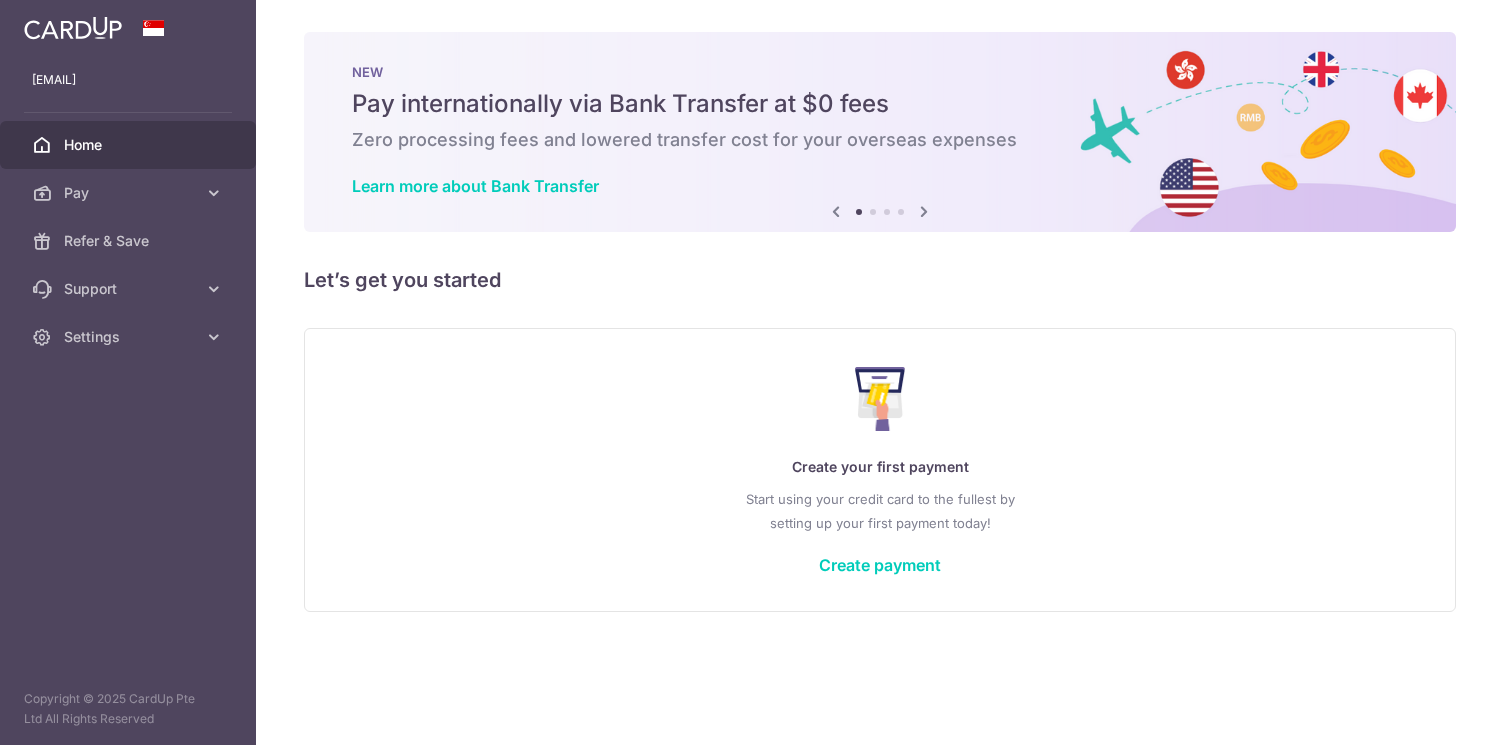 scroll, scrollTop: 0, scrollLeft: 0, axis: both 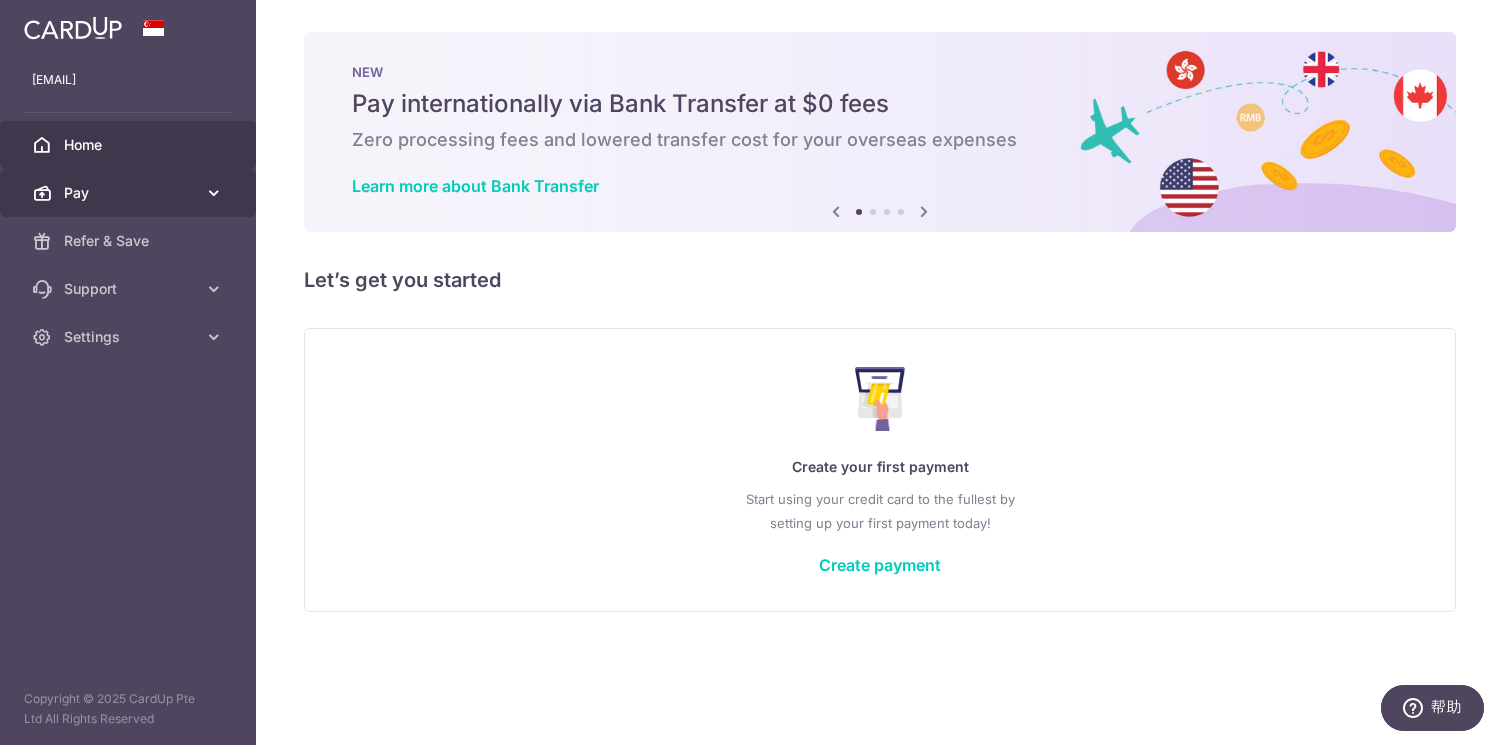 click on "Pay" at bounding box center [128, 193] 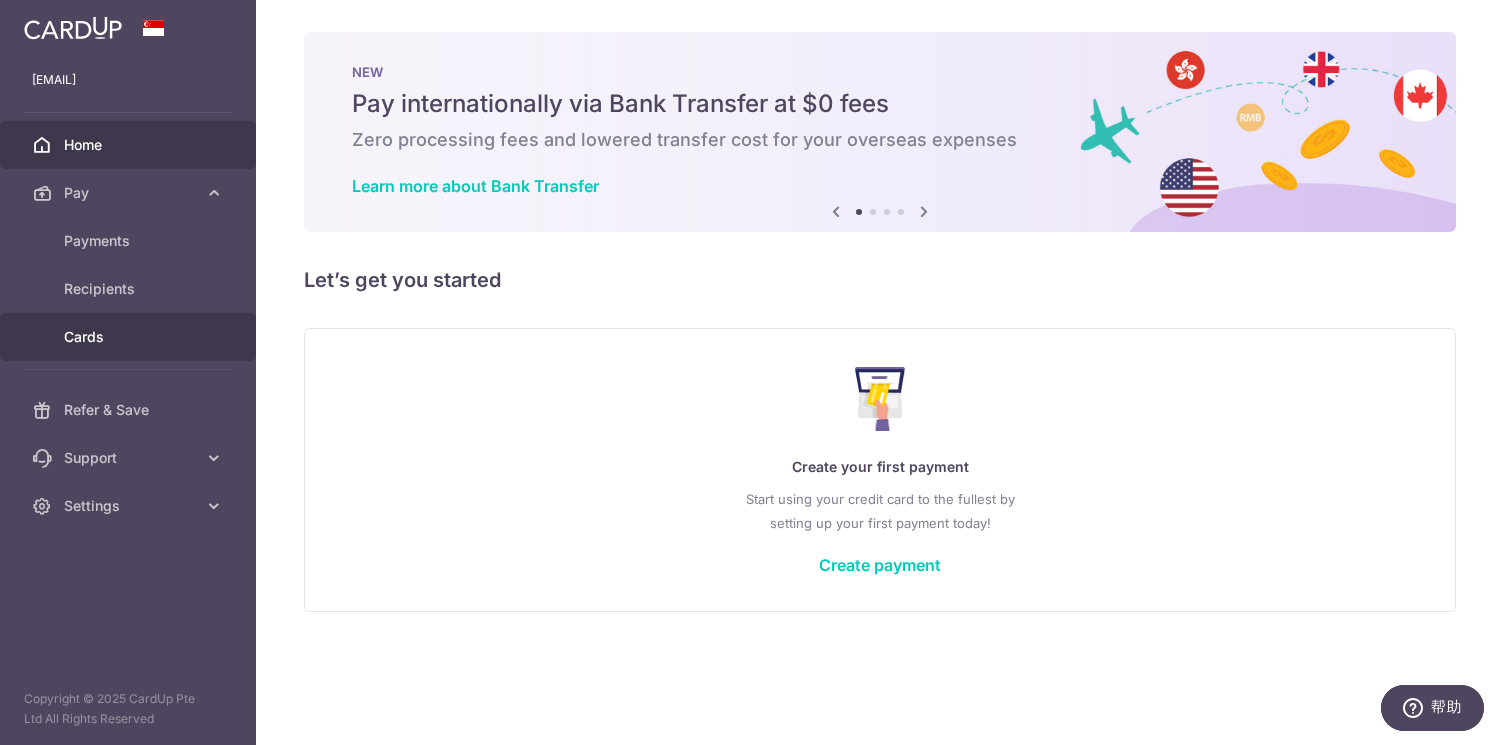 click on "Cards" at bounding box center (130, 337) 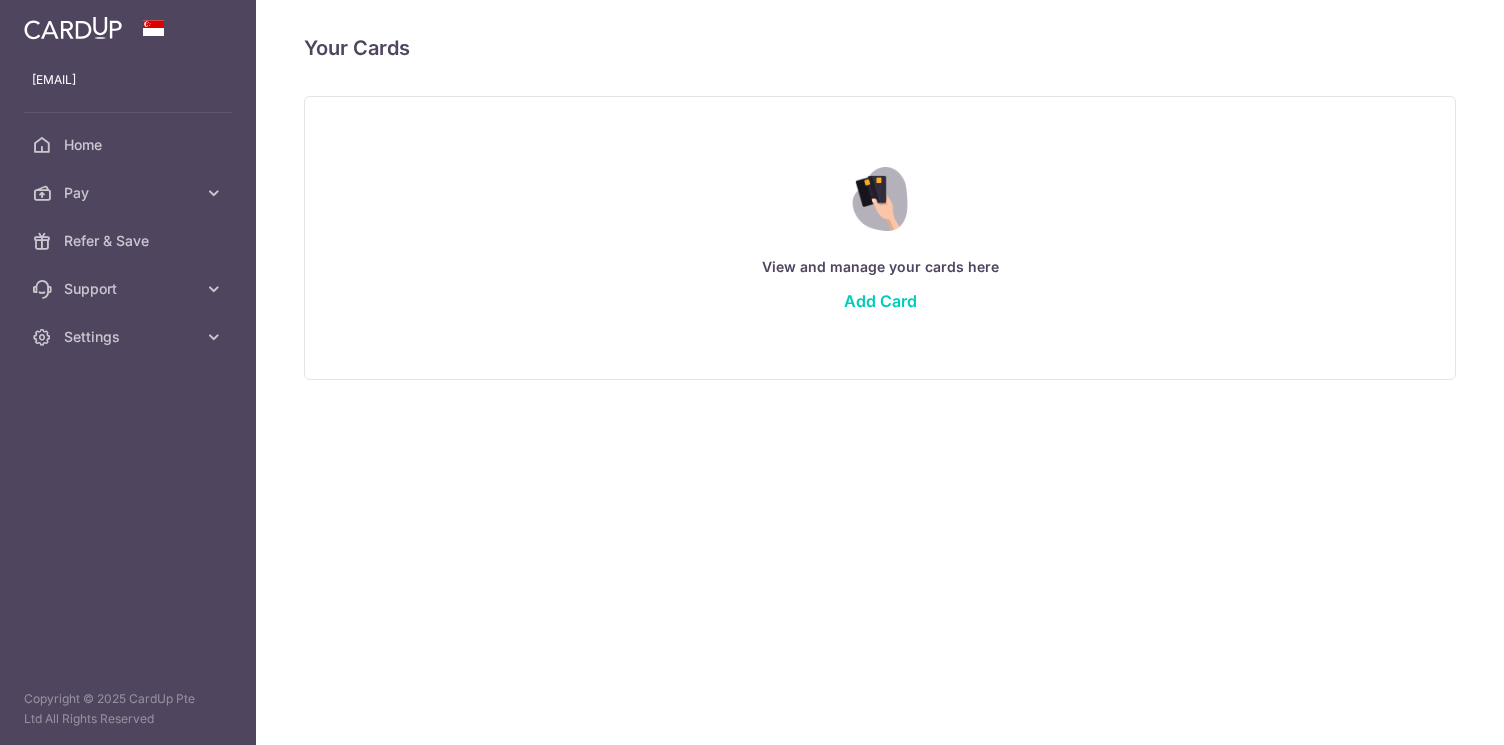 scroll, scrollTop: 0, scrollLeft: 0, axis: both 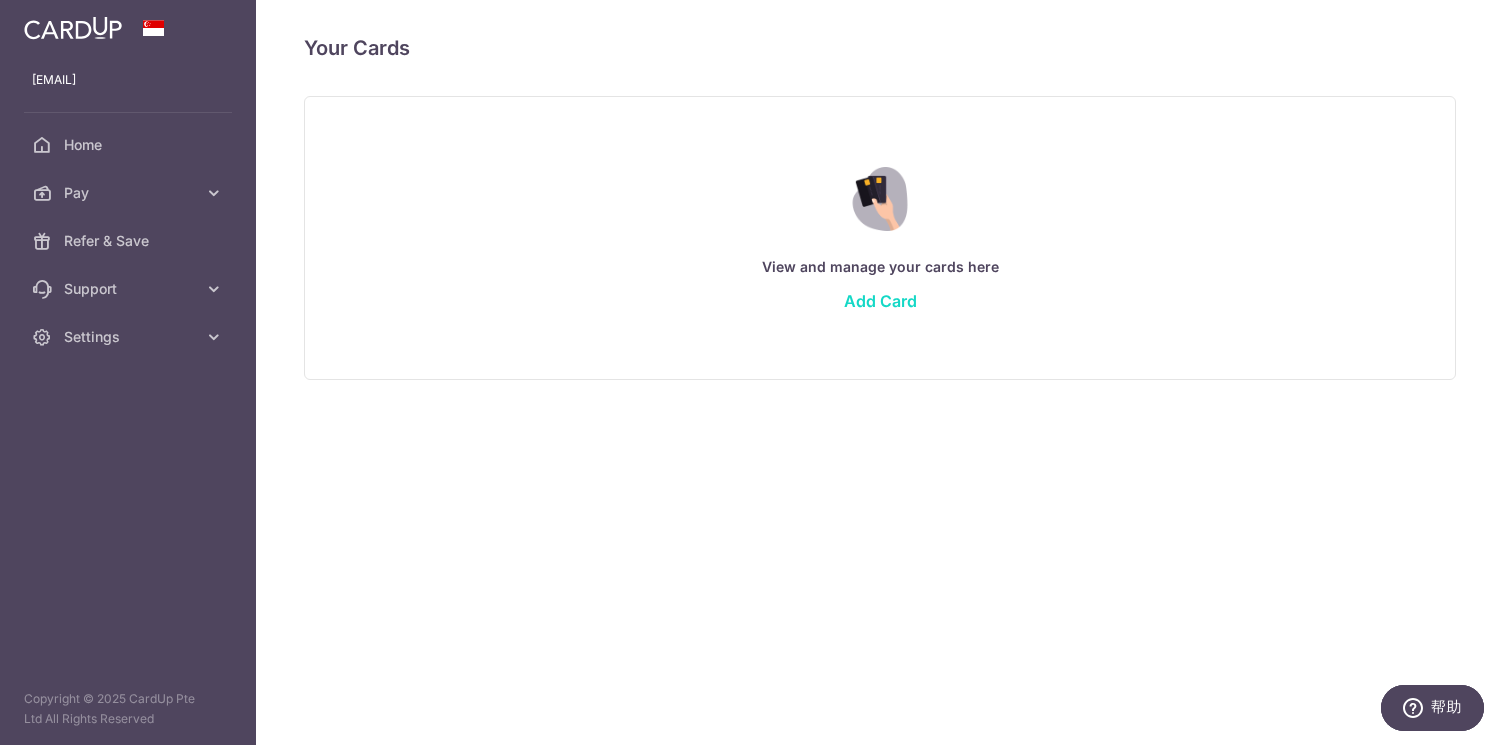 click on "Add Card" at bounding box center (880, 301) 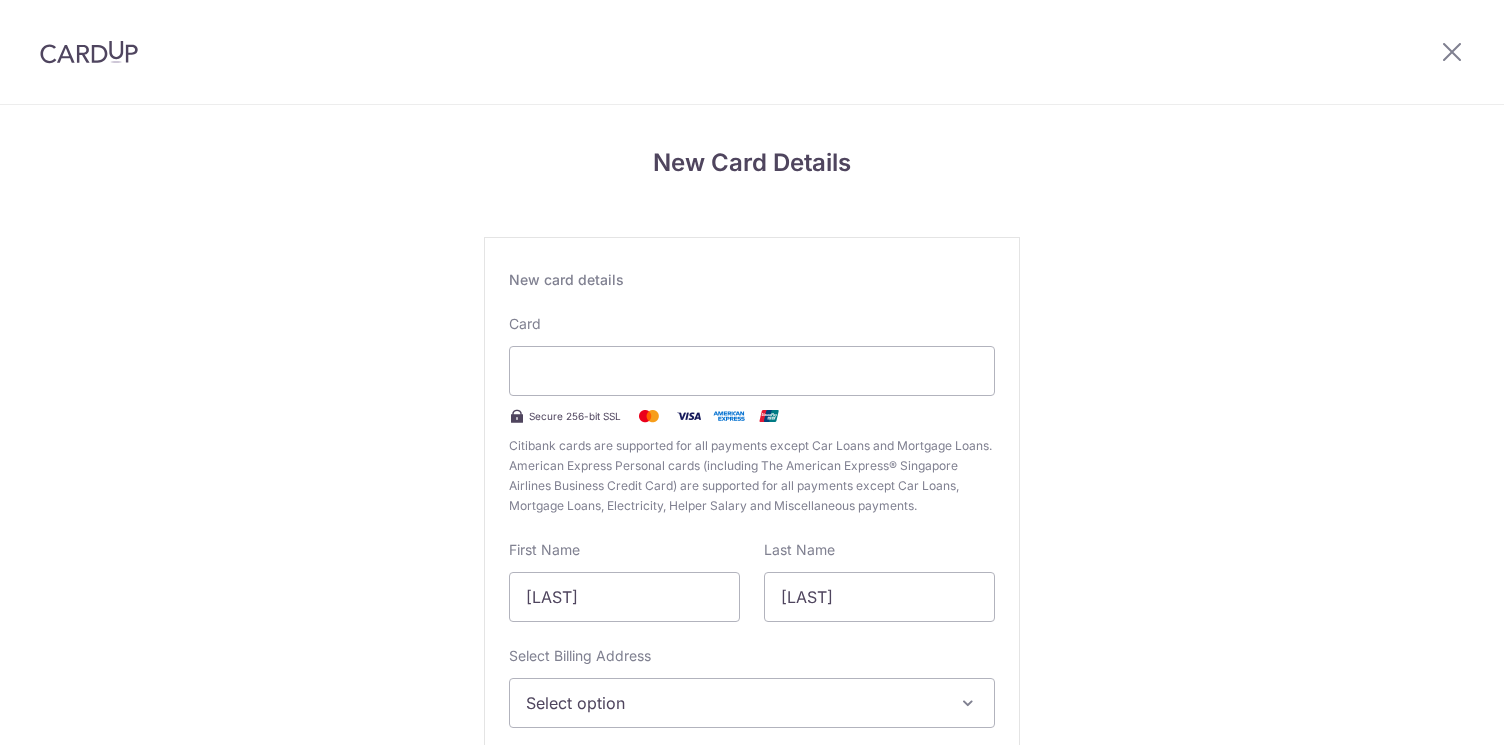 scroll, scrollTop: 0, scrollLeft: 0, axis: both 